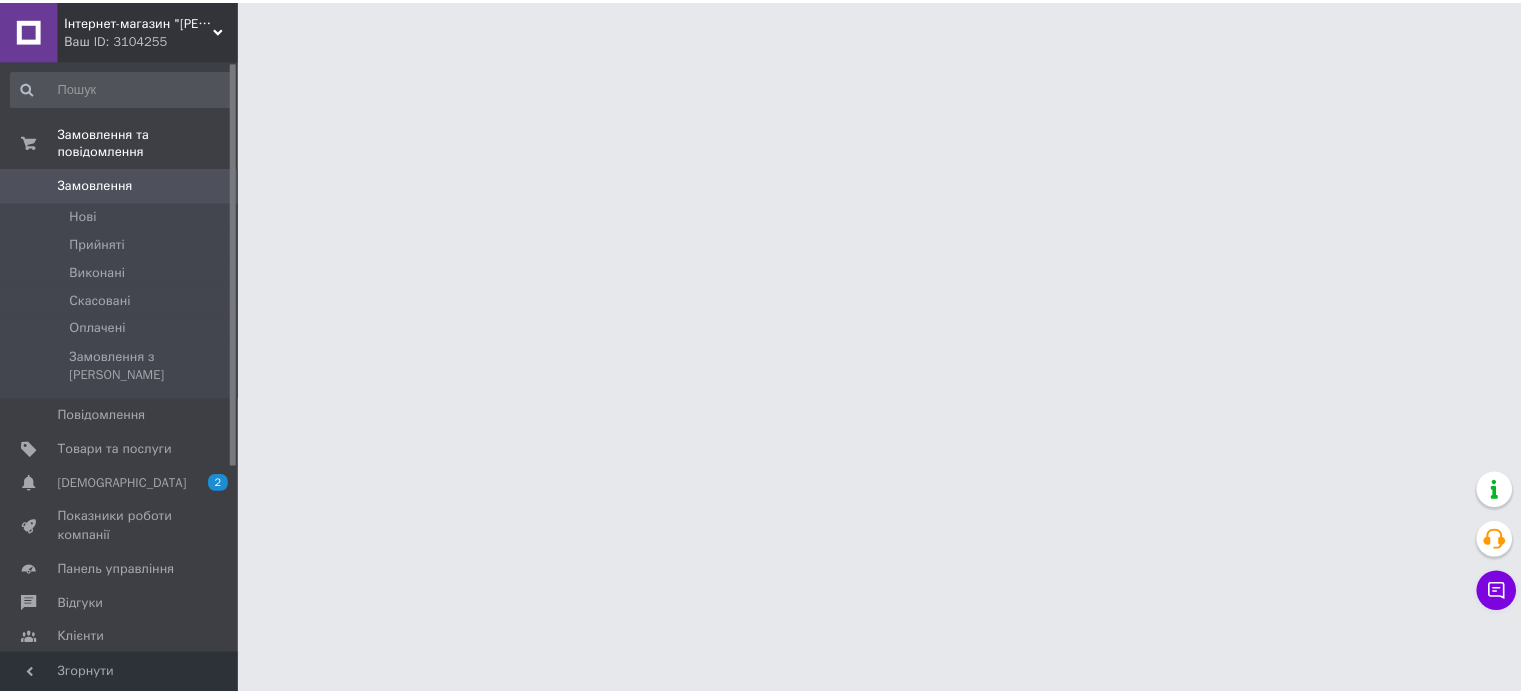 scroll, scrollTop: 0, scrollLeft: 0, axis: both 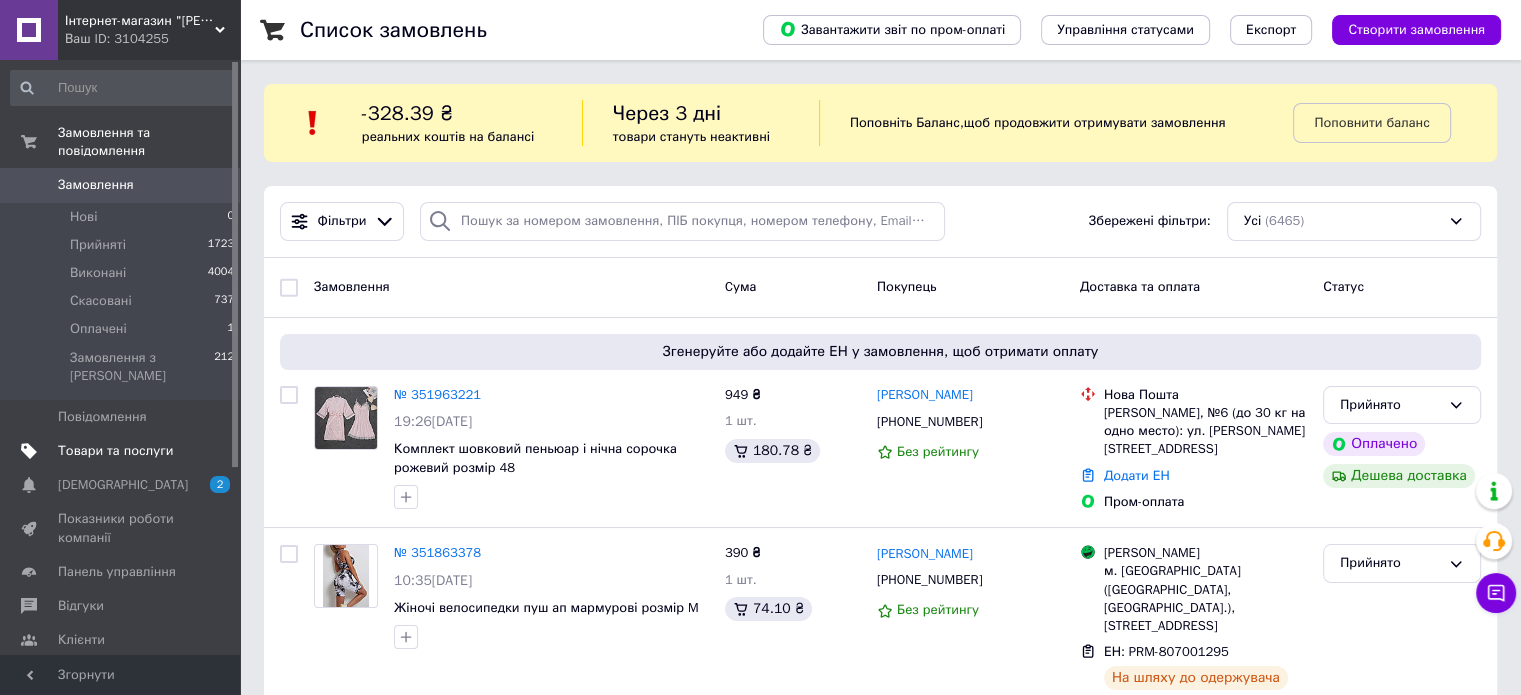 click on "Товари та послуги" at bounding box center [115, 451] 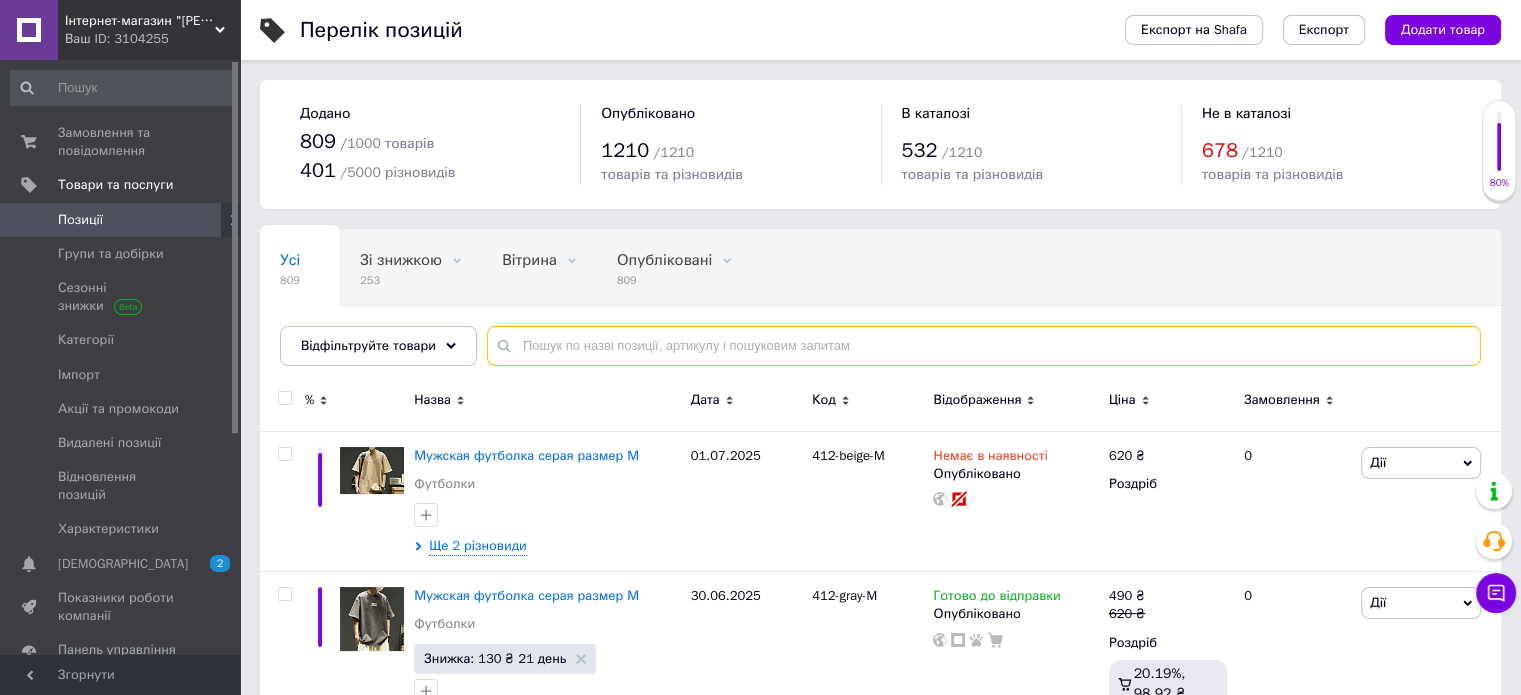 click at bounding box center [984, 346] 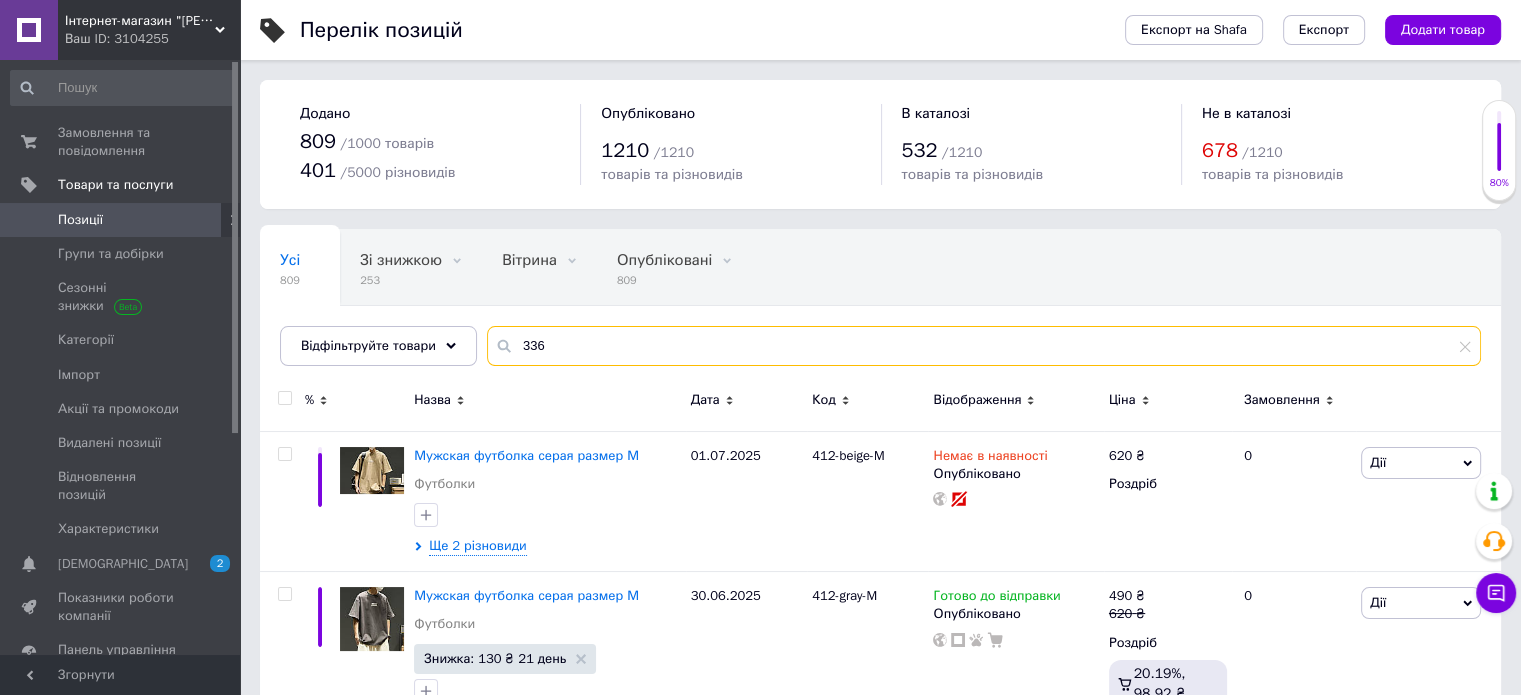 type on "336" 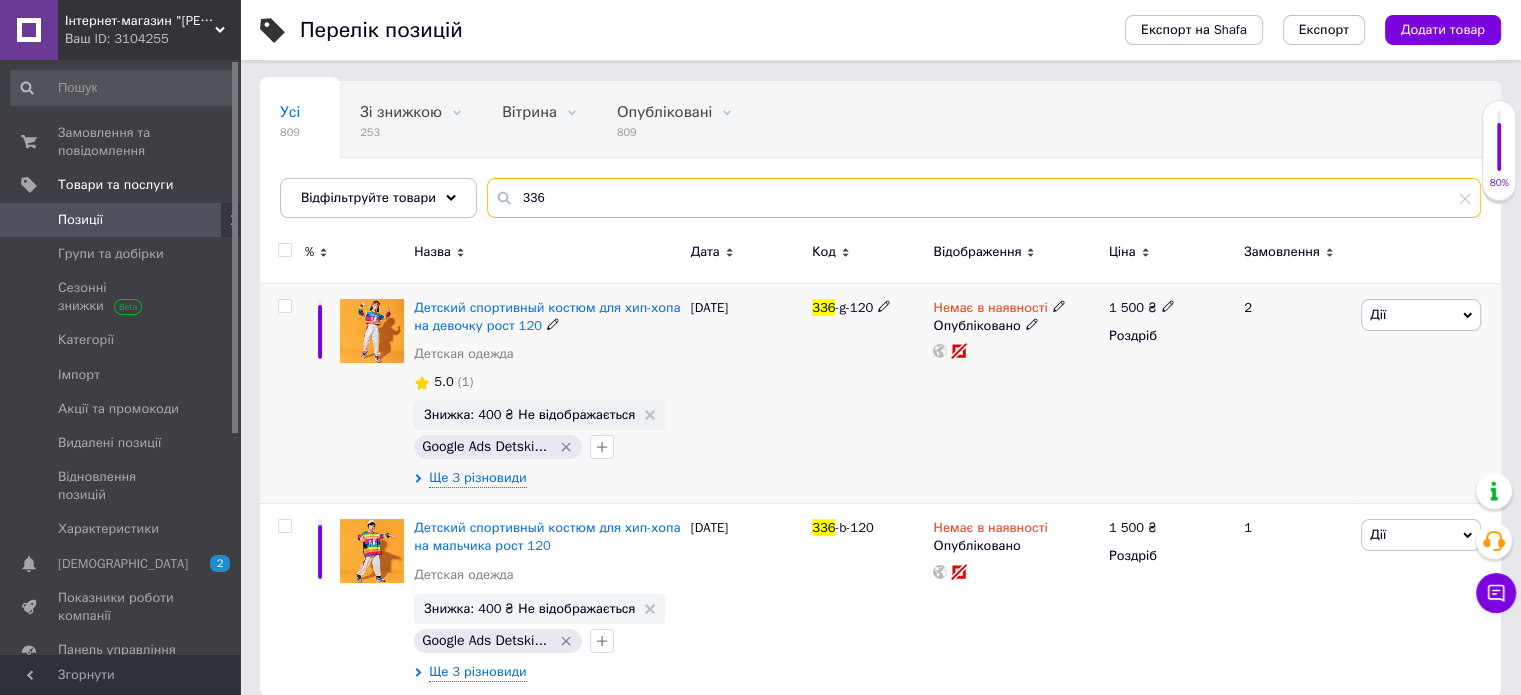 scroll, scrollTop: 168, scrollLeft: 0, axis: vertical 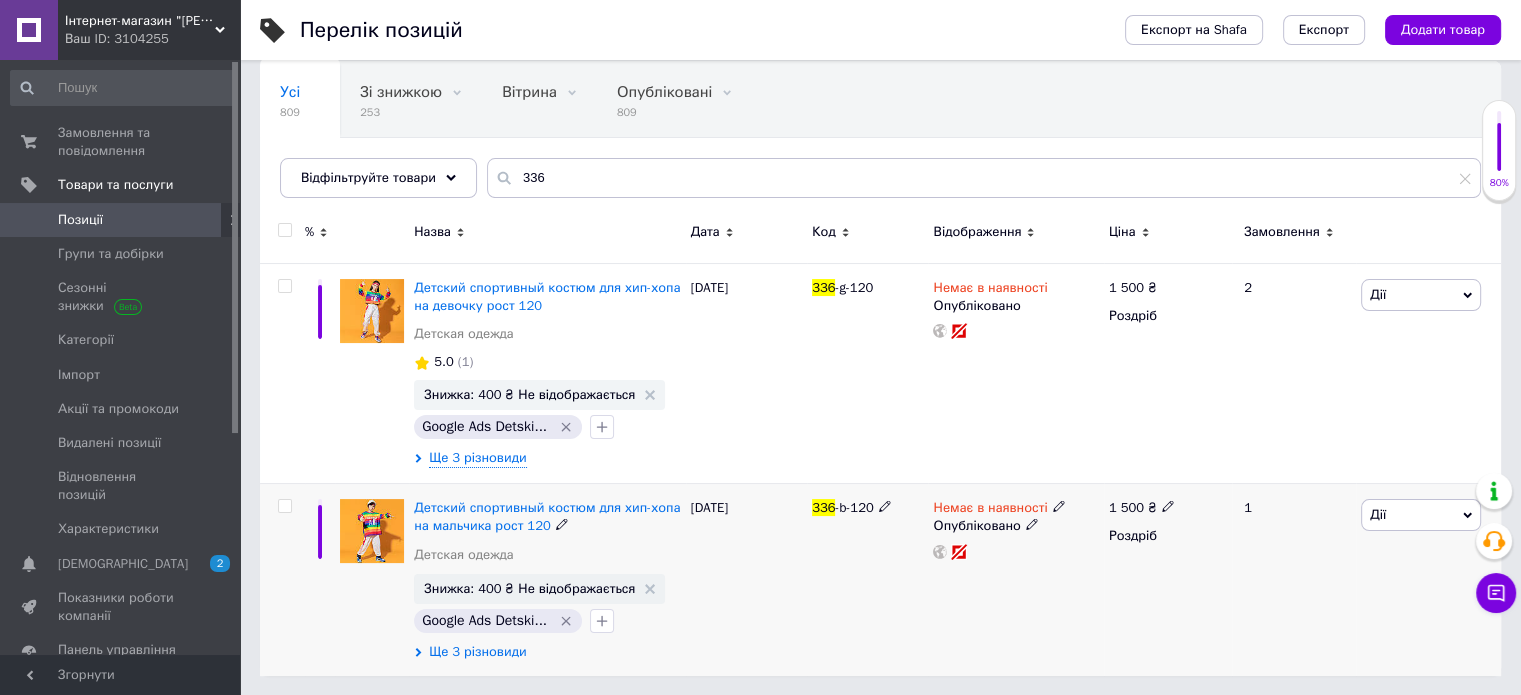 click on "Ще 3 різновиди" at bounding box center (477, 652) 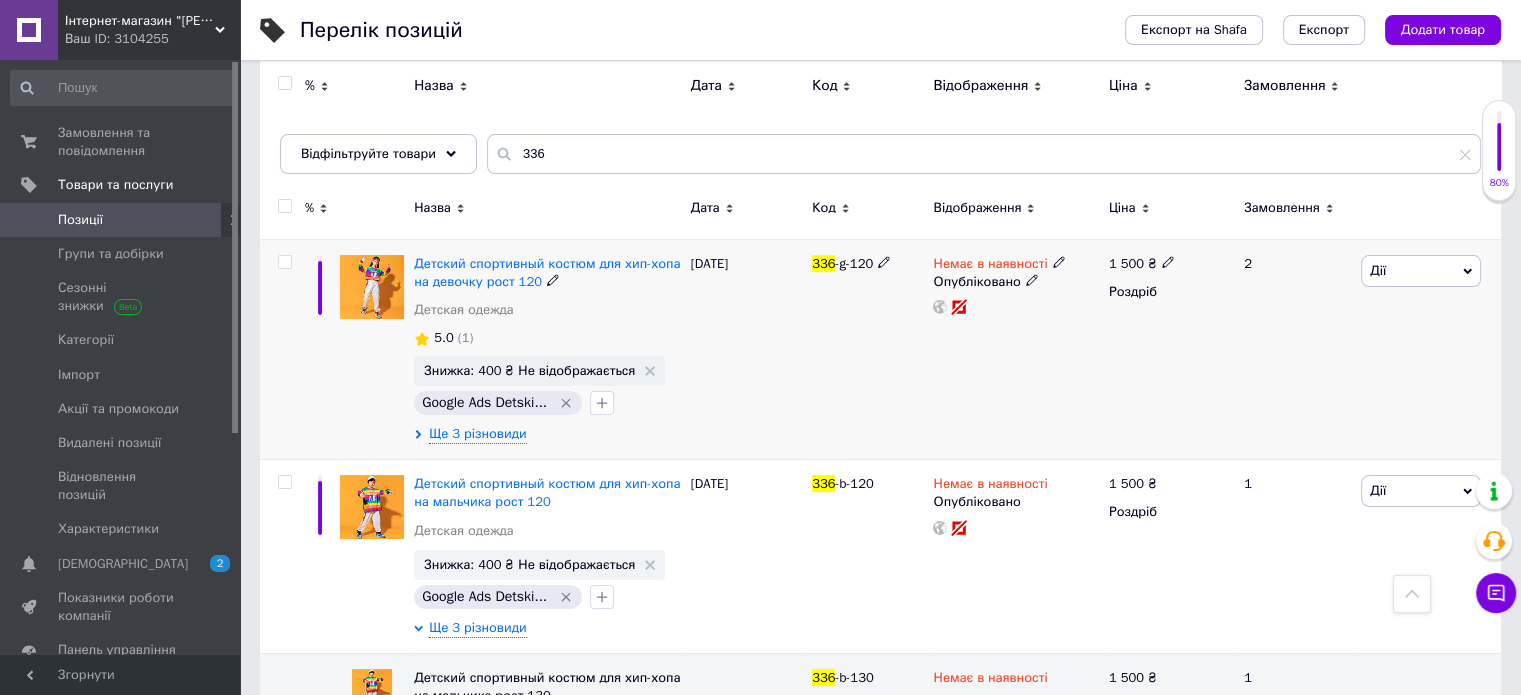 scroll, scrollTop: 154, scrollLeft: 0, axis: vertical 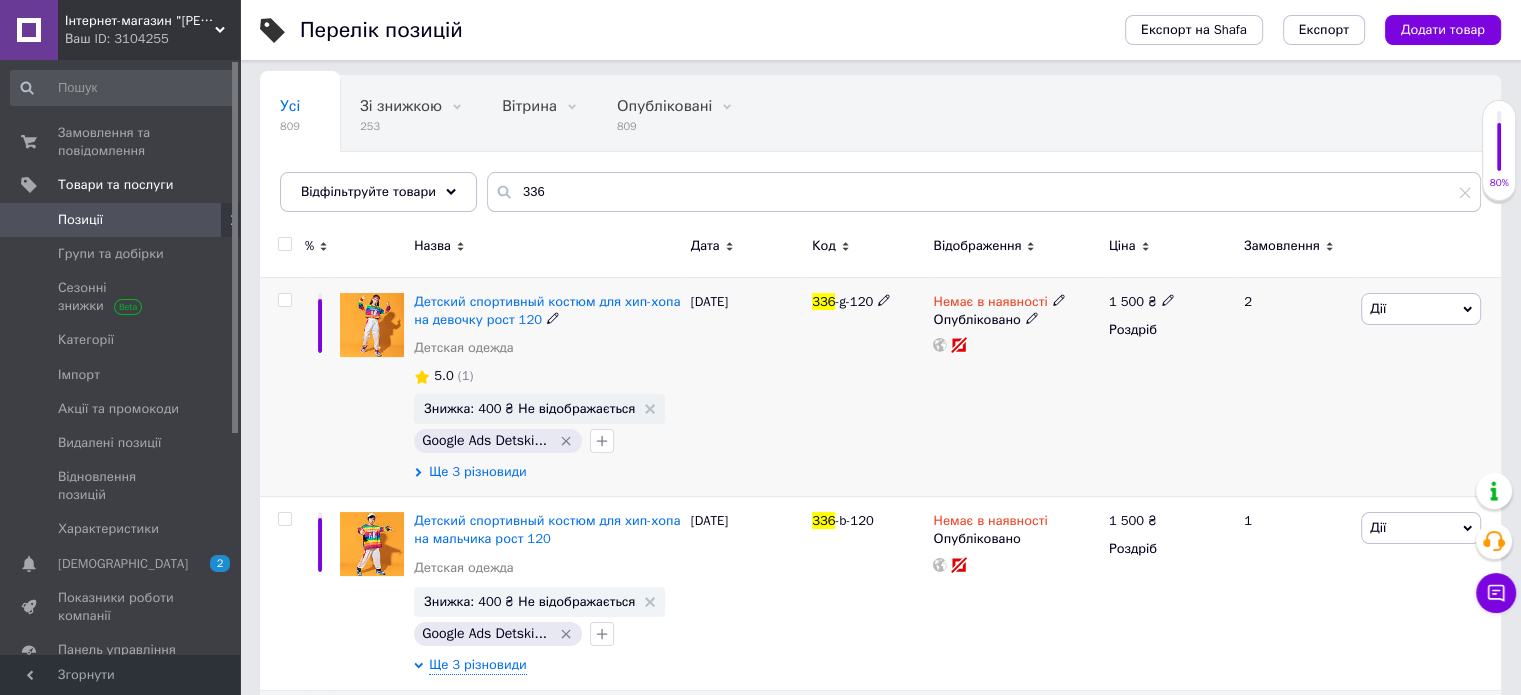 click on "Ще 3 різновиди" at bounding box center [477, 472] 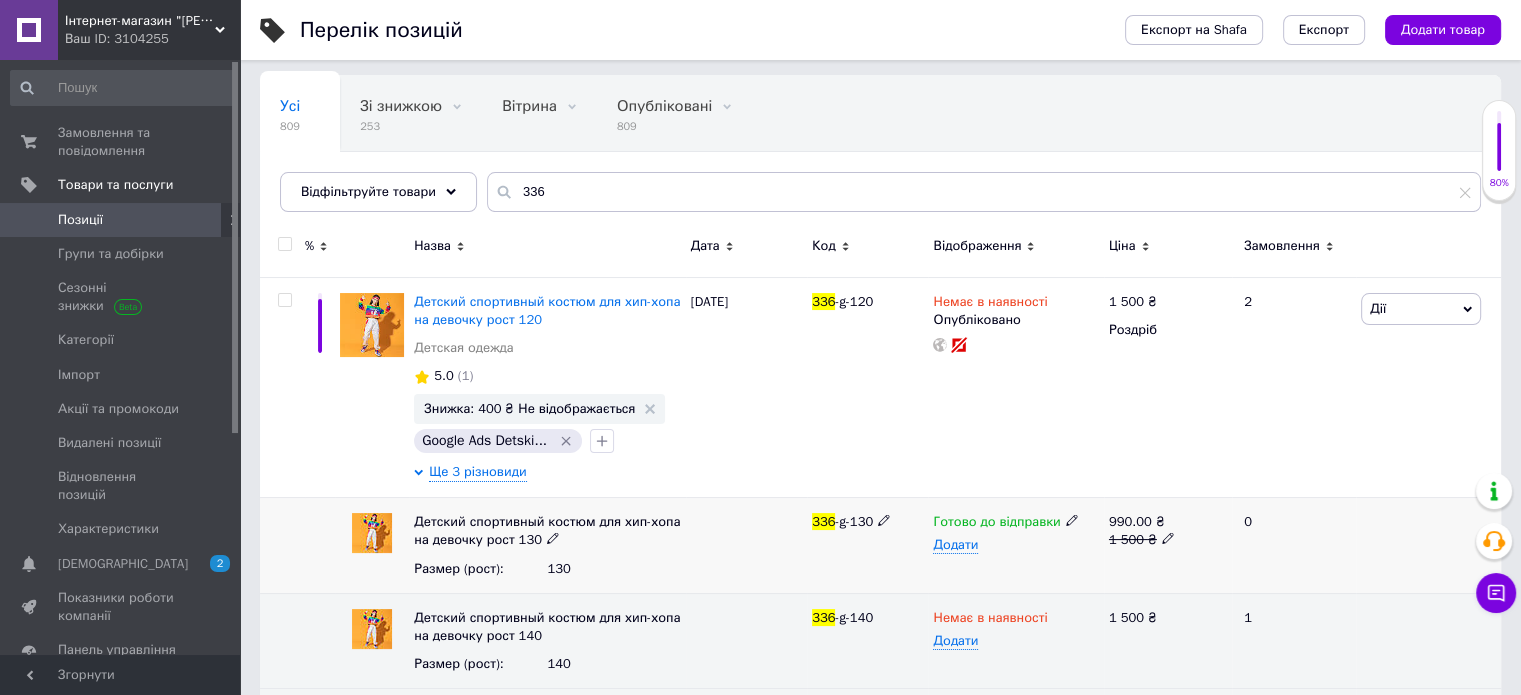 click 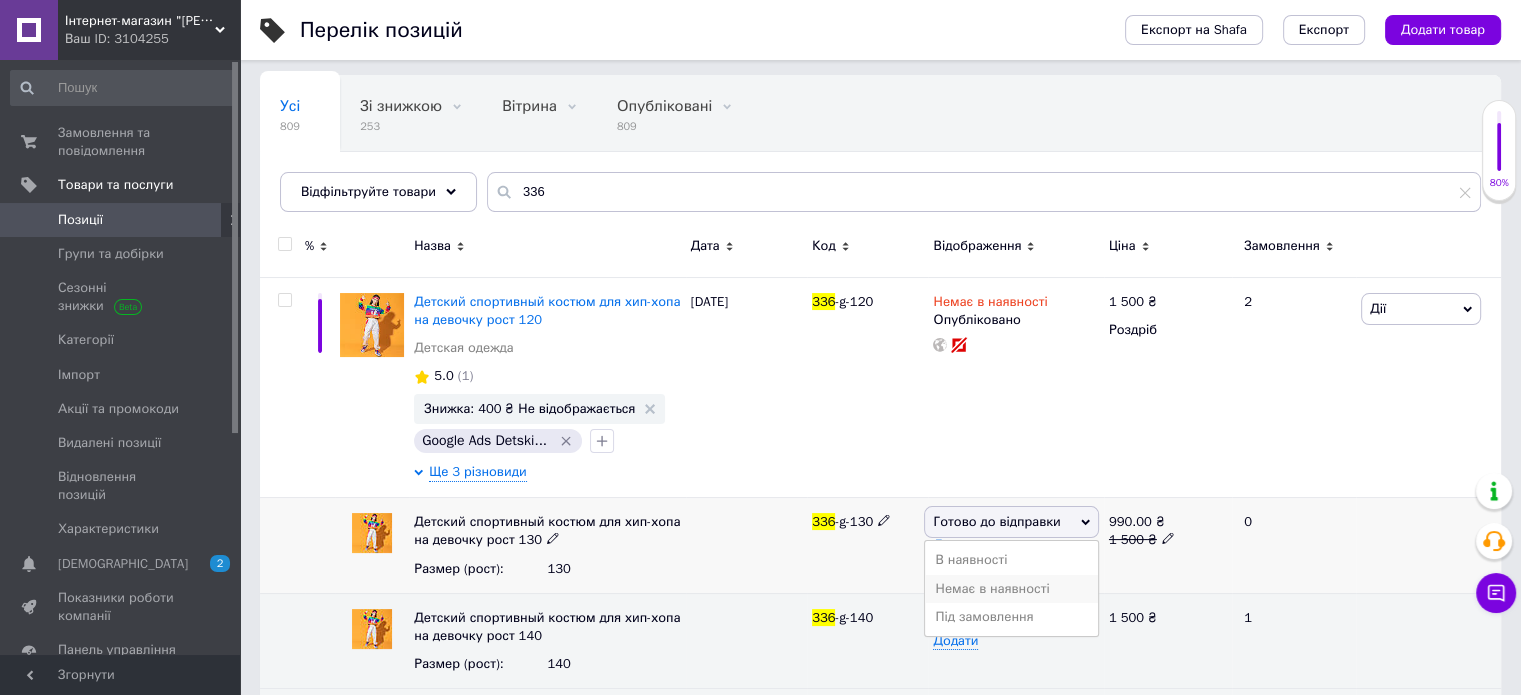 click on "Немає в наявності" at bounding box center [1011, 589] 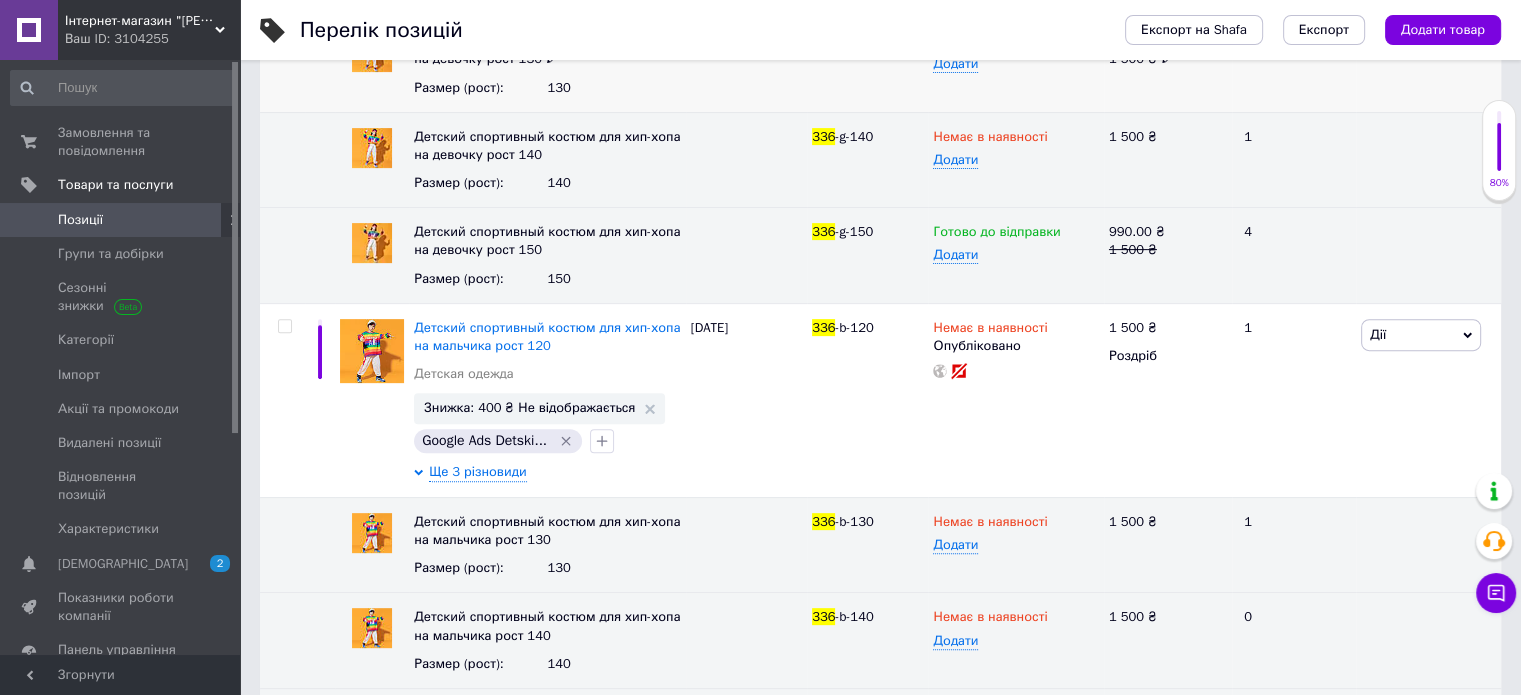 scroll, scrollTop: 654, scrollLeft: 0, axis: vertical 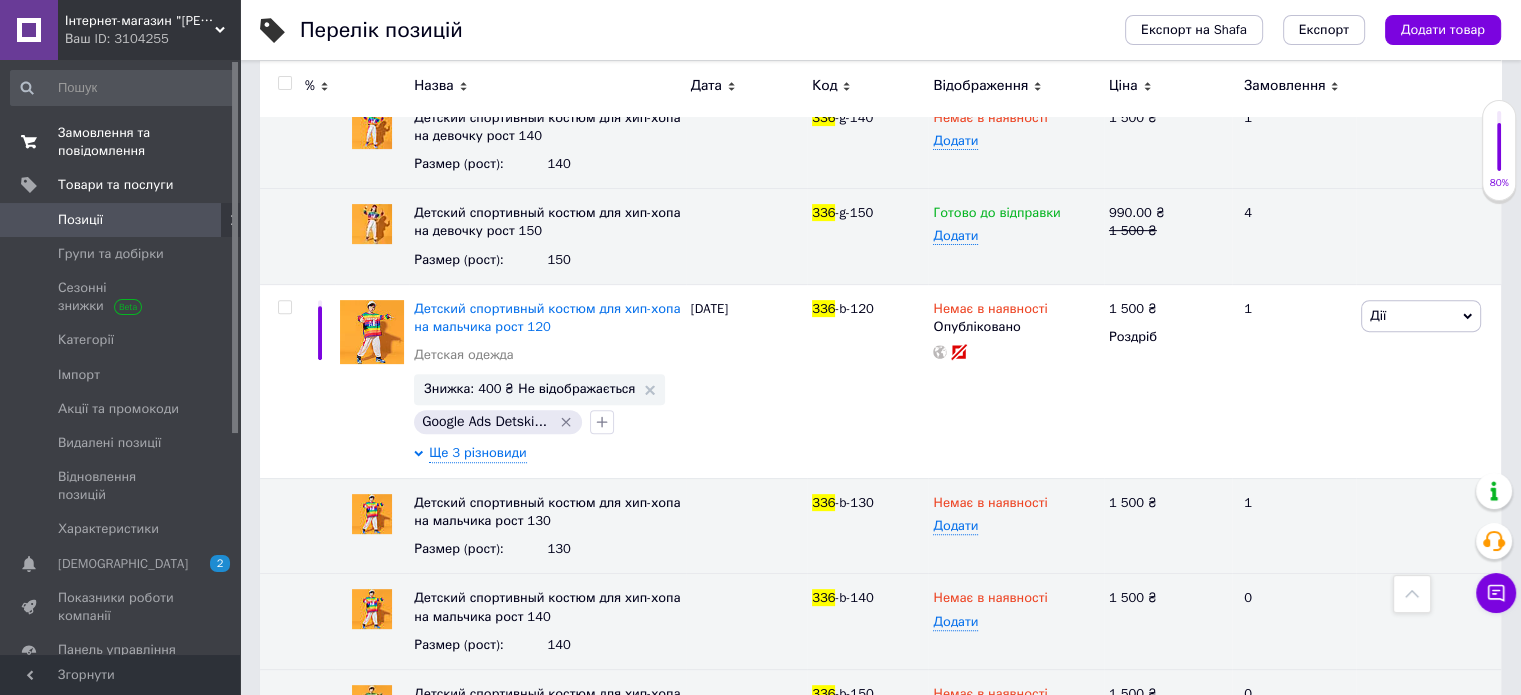 click on "Замовлення та повідомлення" at bounding box center [121, 142] 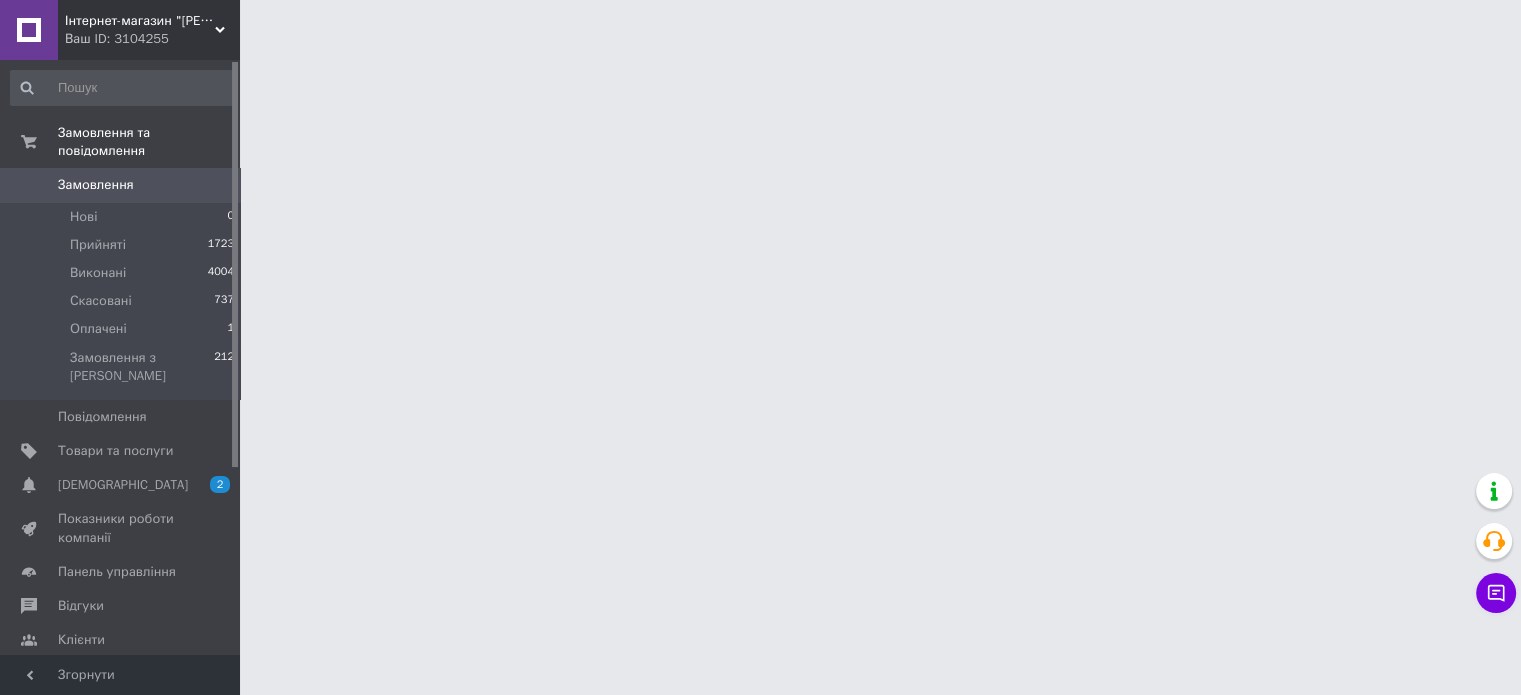 scroll, scrollTop: 0, scrollLeft: 0, axis: both 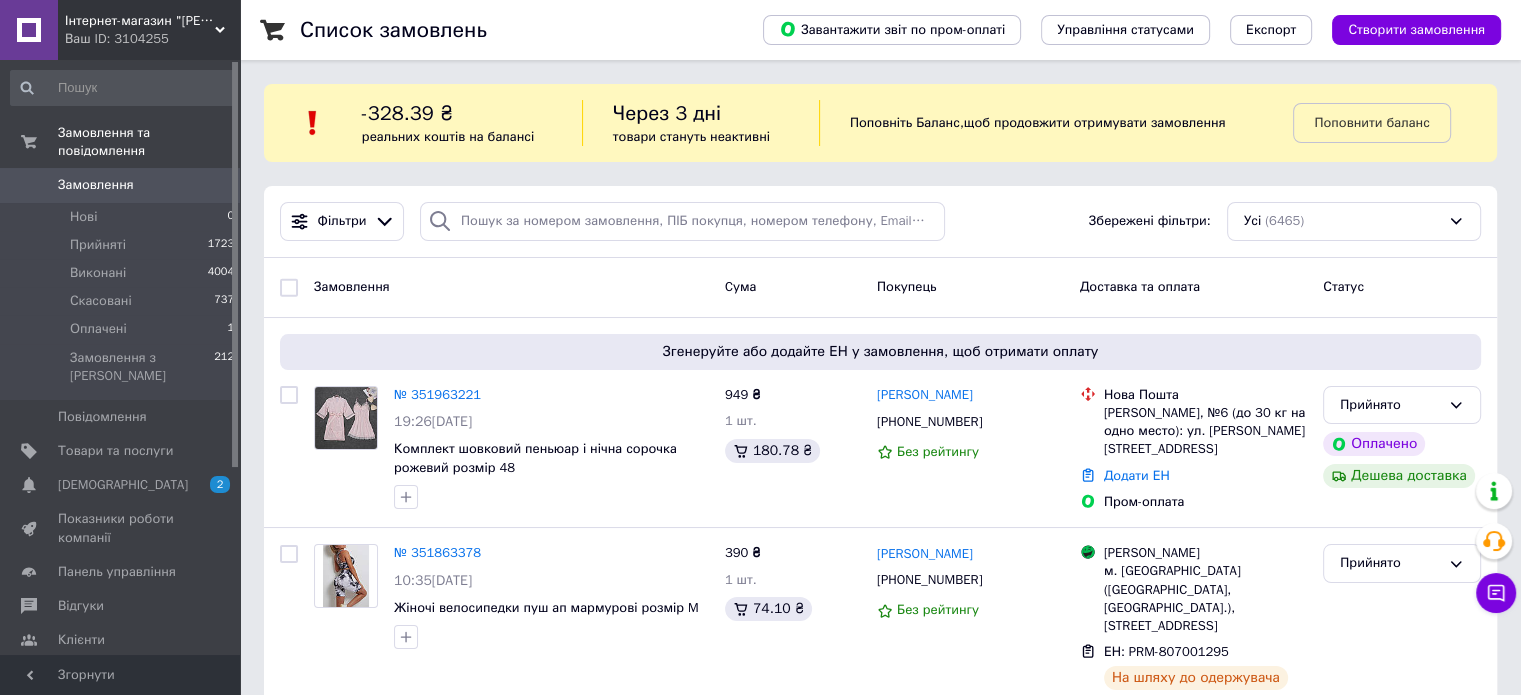 click on "Ваш ID: 3104255" at bounding box center [152, 39] 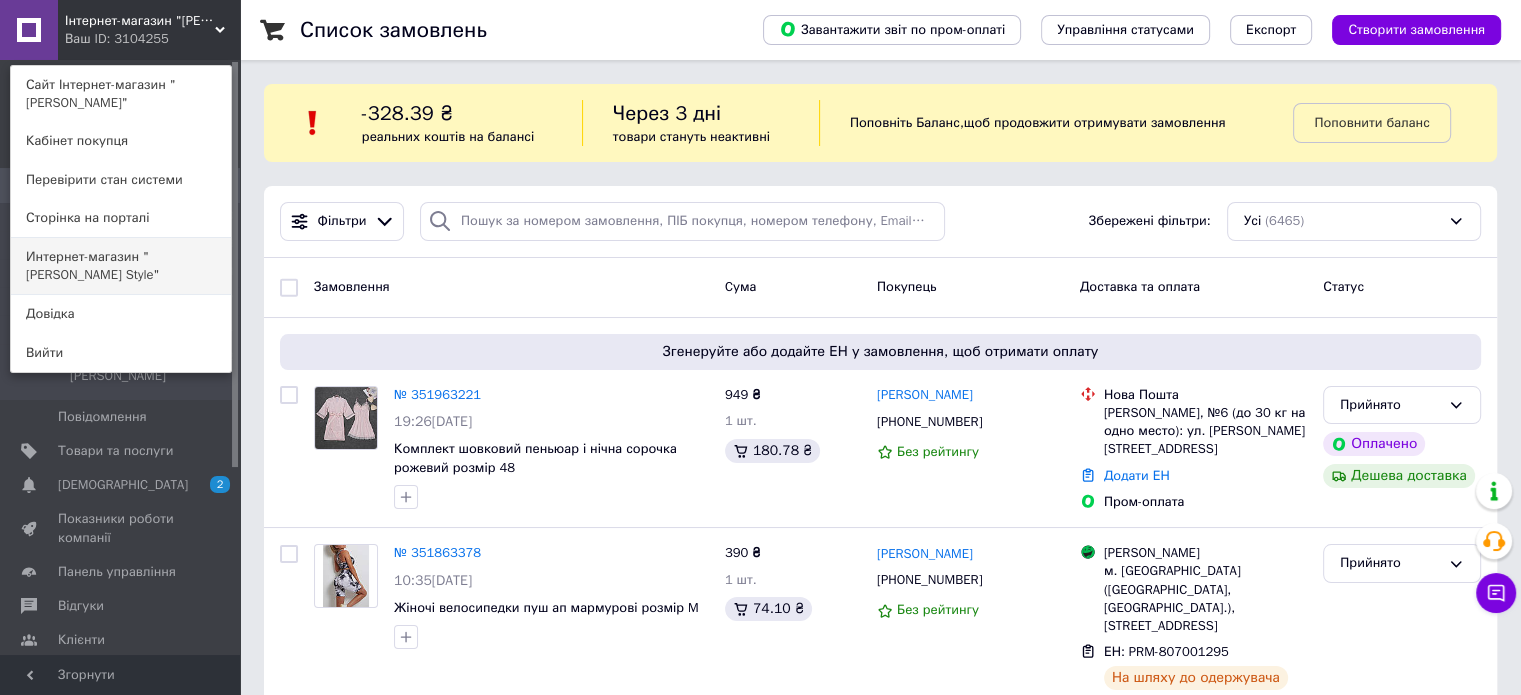 click on "Интернет-магазин "[PERSON_NAME] Style"" at bounding box center [121, 266] 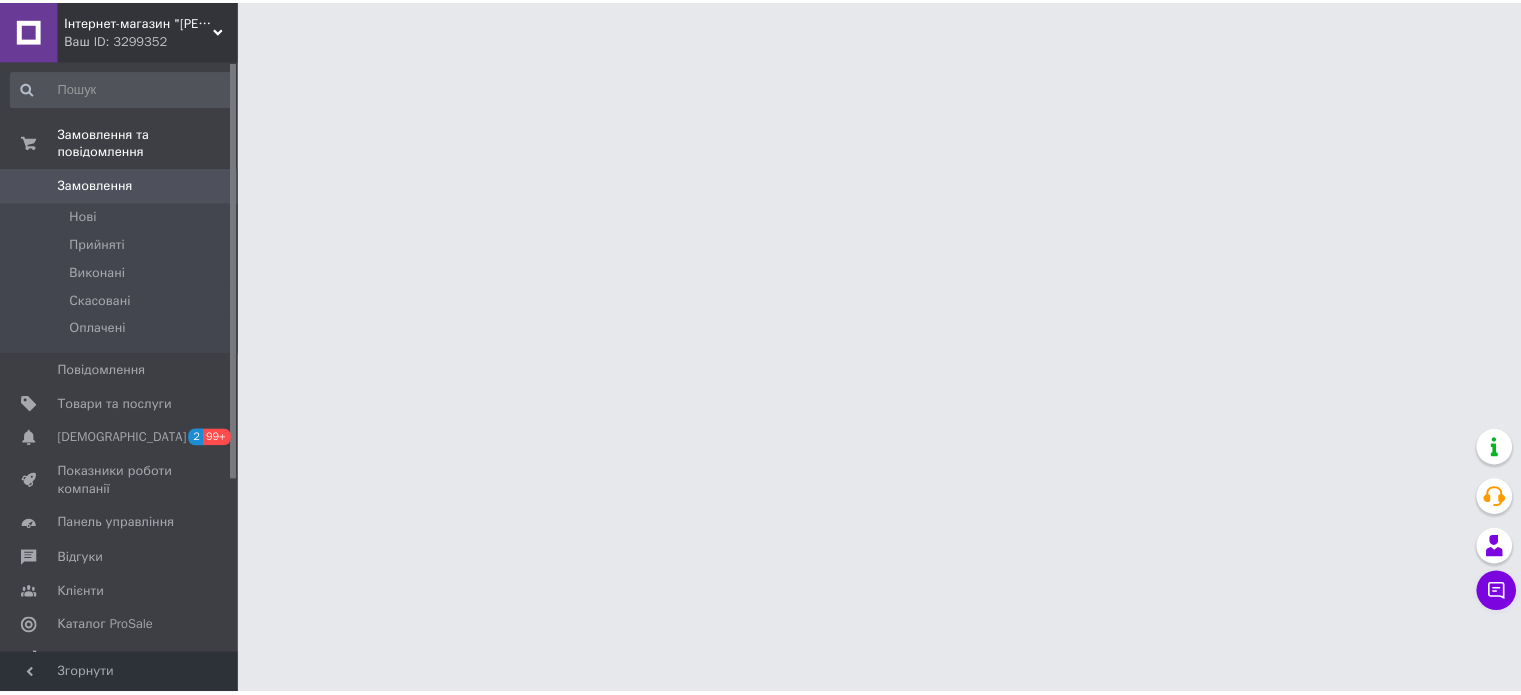 scroll, scrollTop: 0, scrollLeft: 0, axis: both 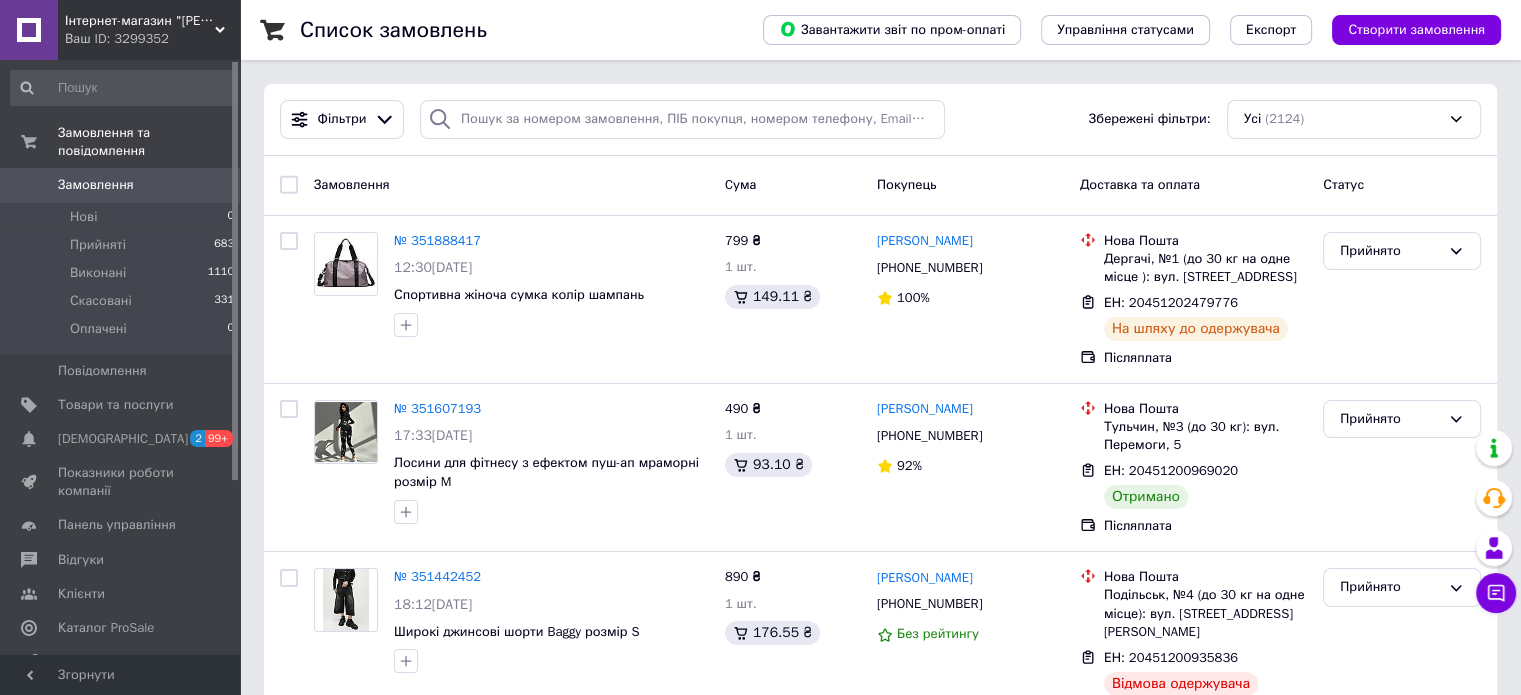 click on "Інтернет-магазин "Helen Style"" at bounding box center [140, 21] 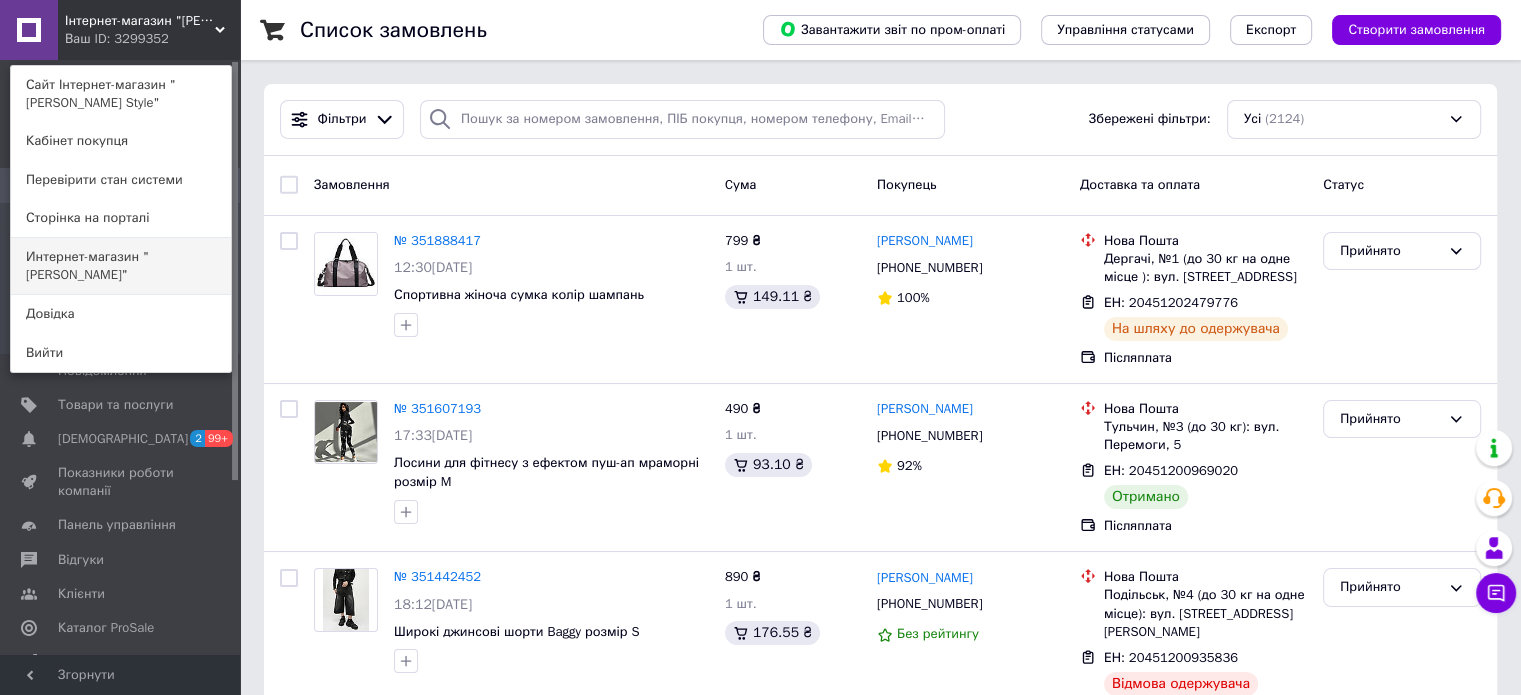 click on "Интернет-магазин "Helen Bag"" at bounding box center [121, 266] 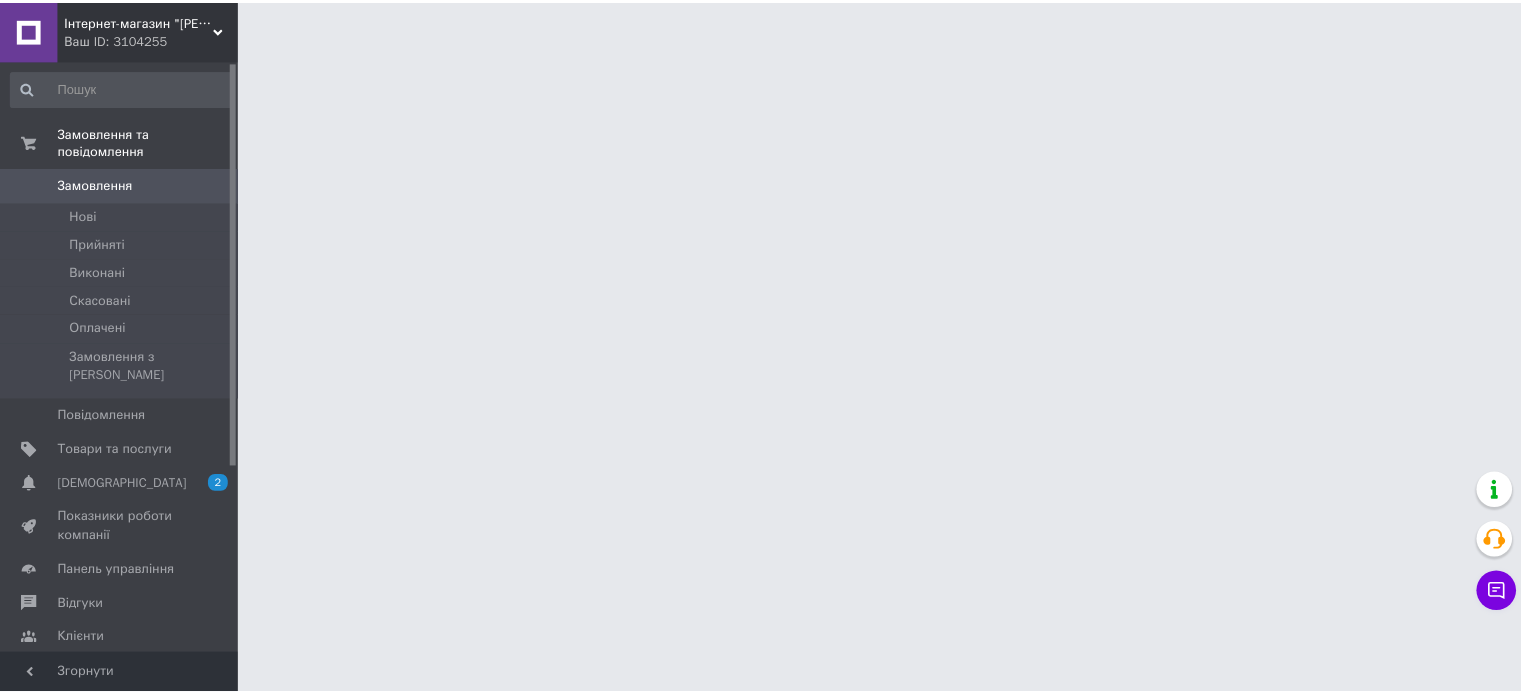 scroll, scrollTop: 0, scrollLeft: 0, axis: both 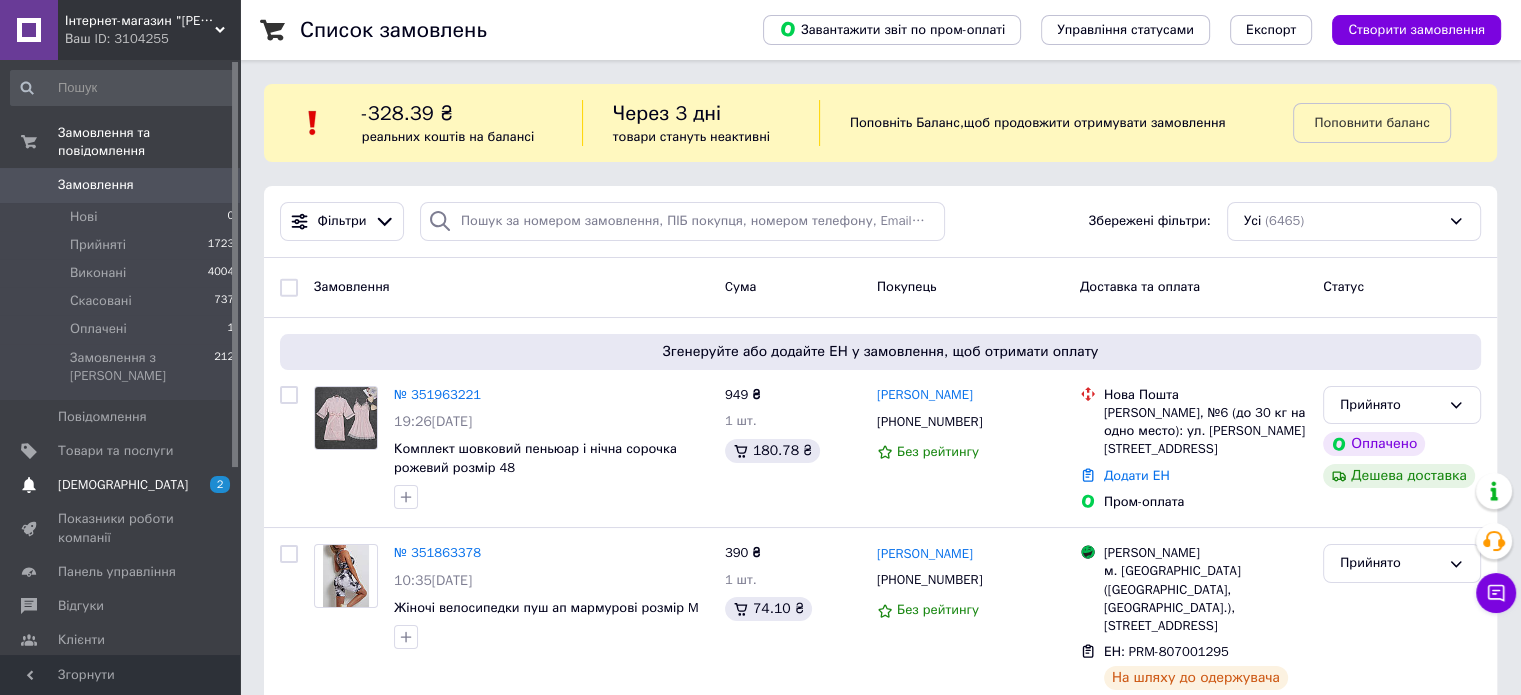 click on "[DEMOGRAPHIC_DATA]" at bounding box center [123, 485] 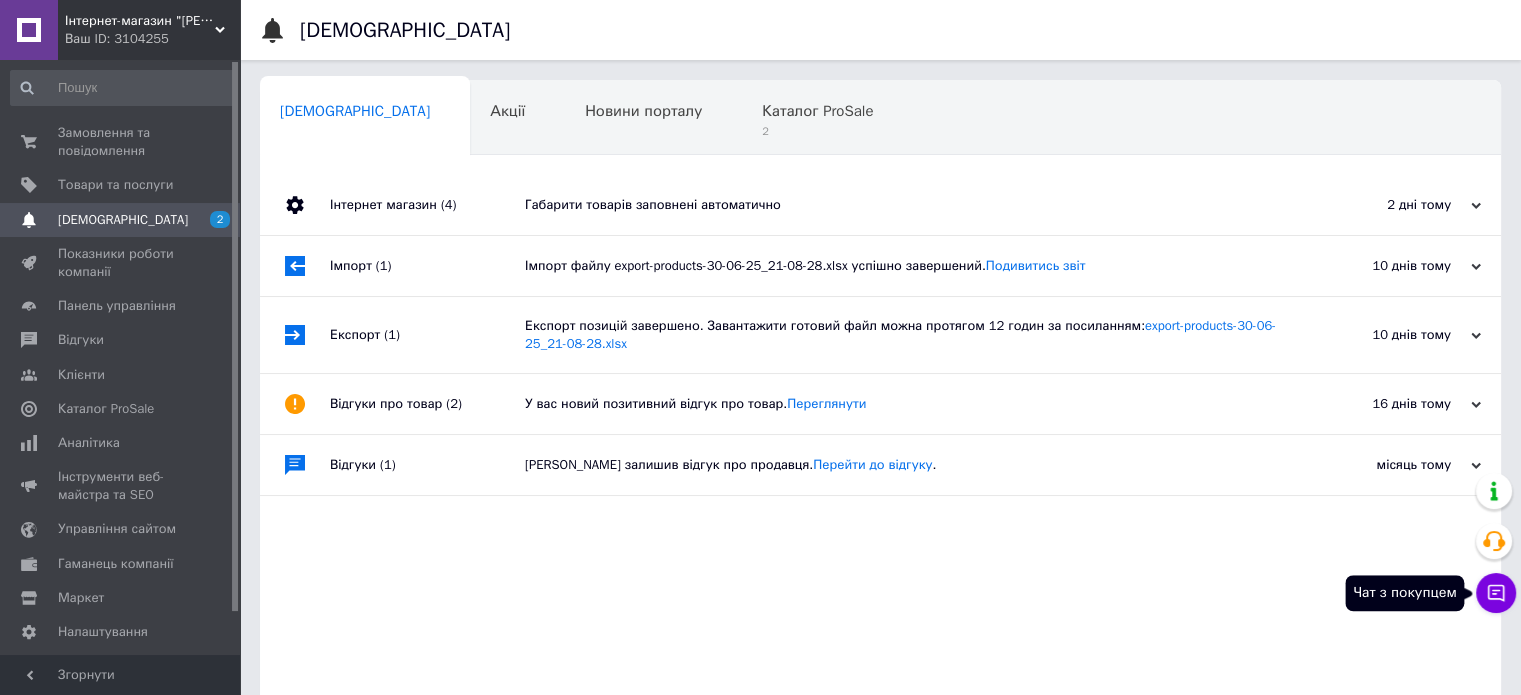 click 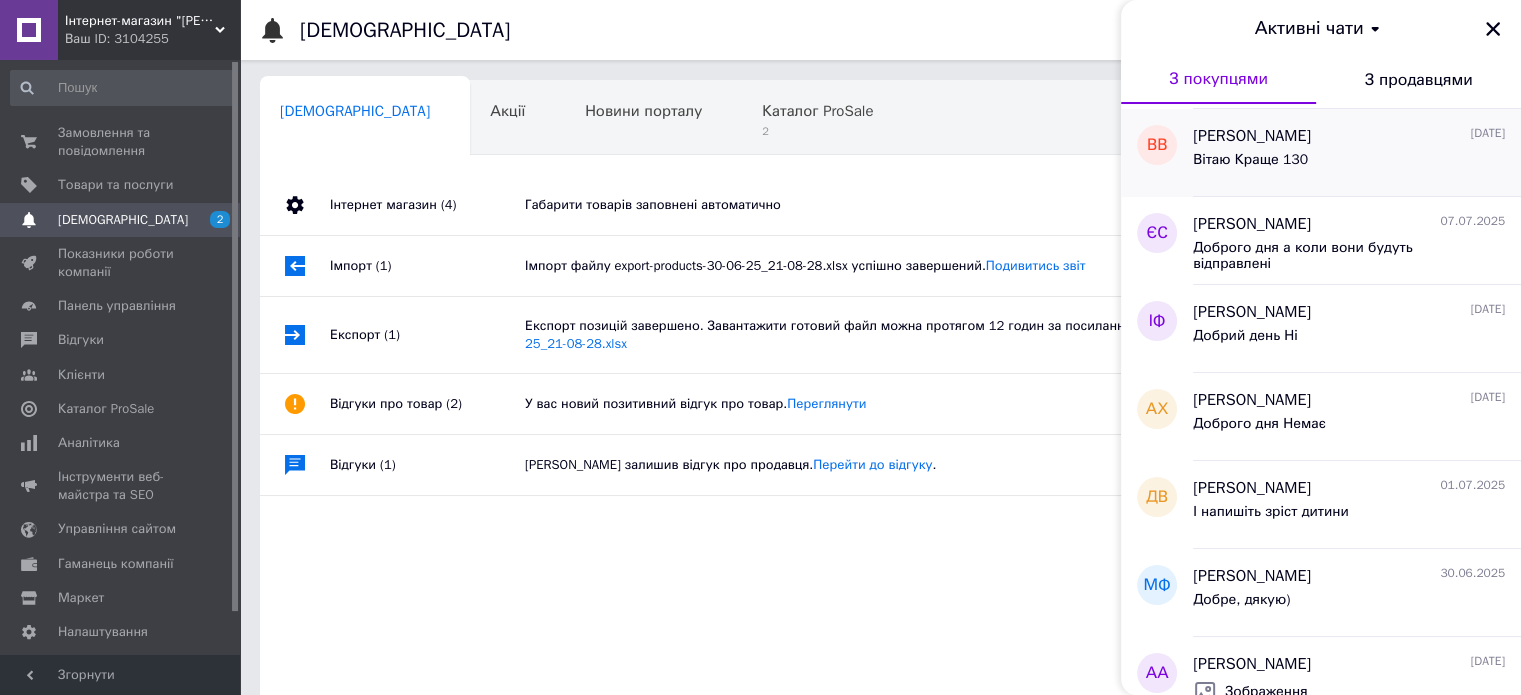 scroll, scrollTop: 200, scrollLeft: 0, axis: vertical 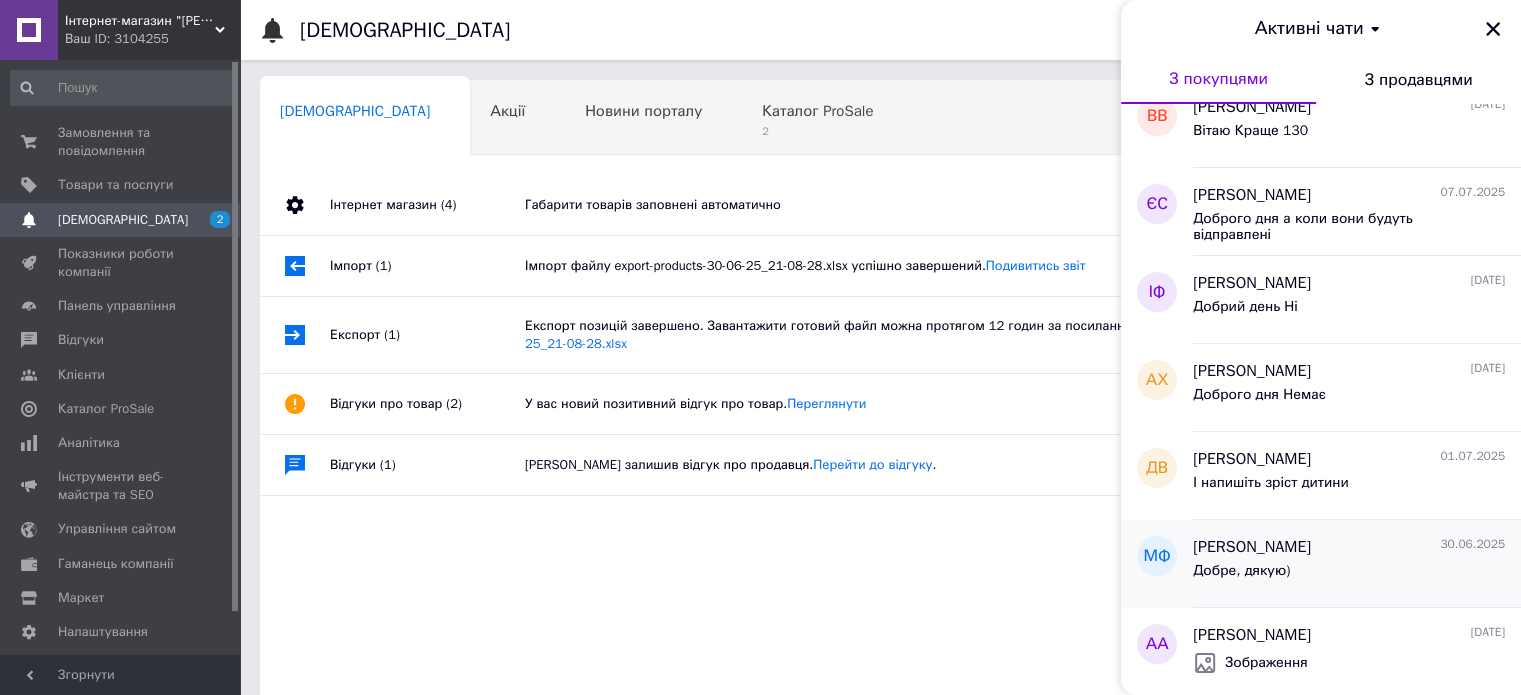 click on "Добре, дякую)" at bounding box center [1349, 575] 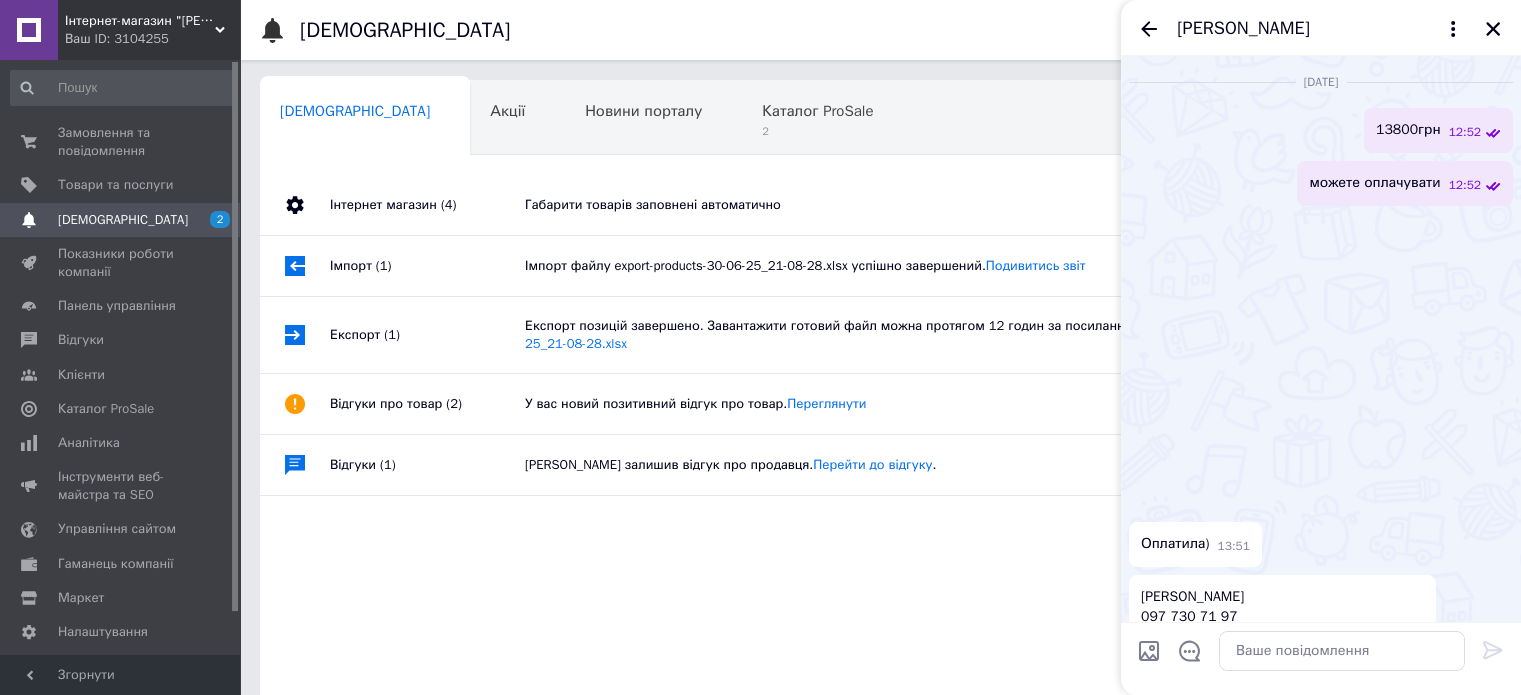 scroll, scrollTop: 3560, scrollLeft: 0, axis: vertical 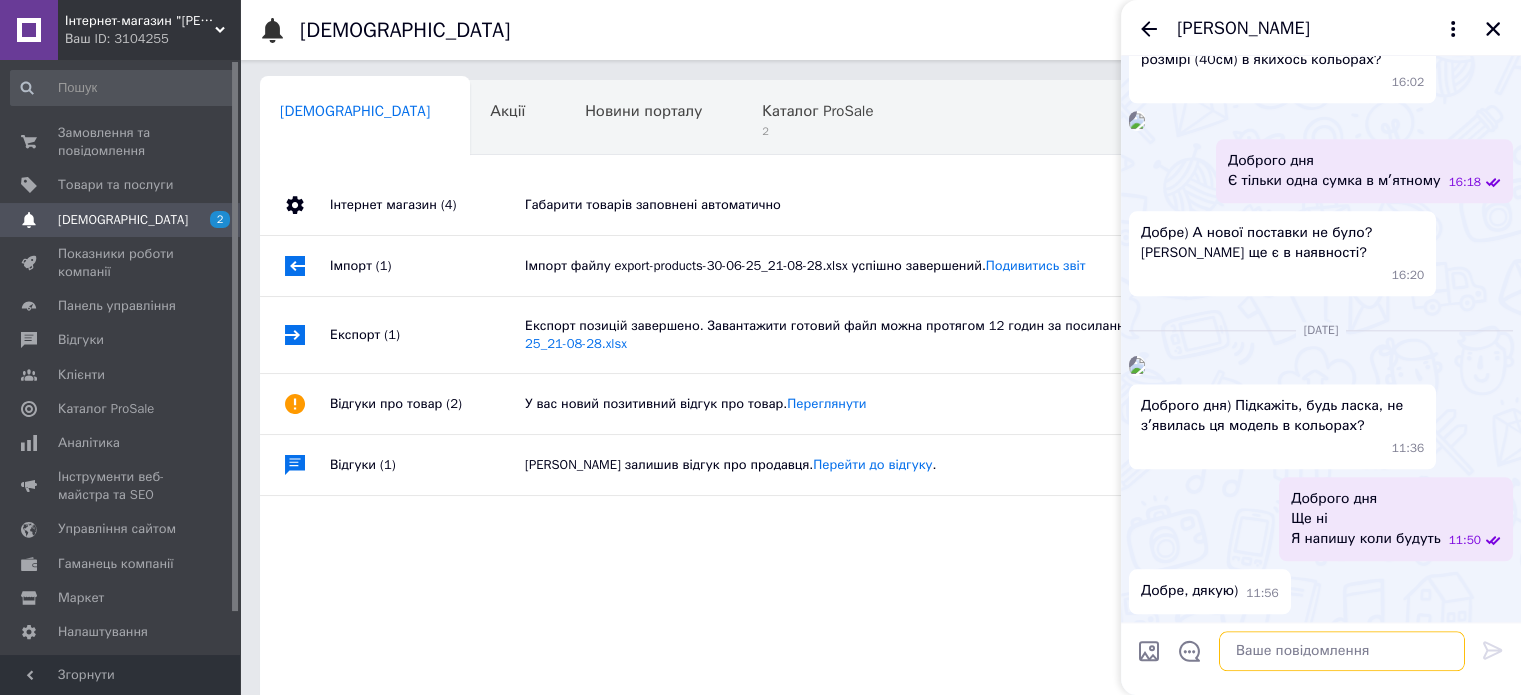 click at bounding box center (1342, 651) 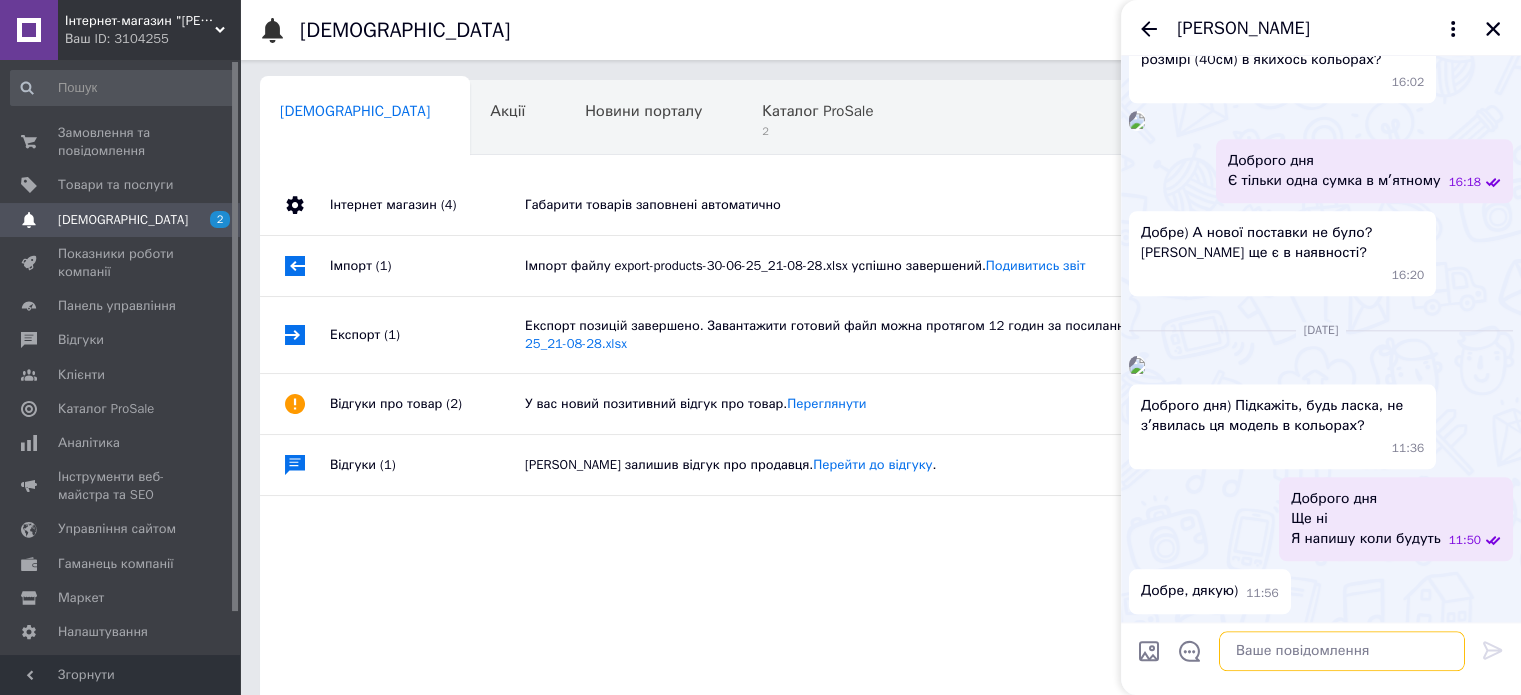 scroll, scrollTop: 3556, scrollLeft: 0, axis: vertical 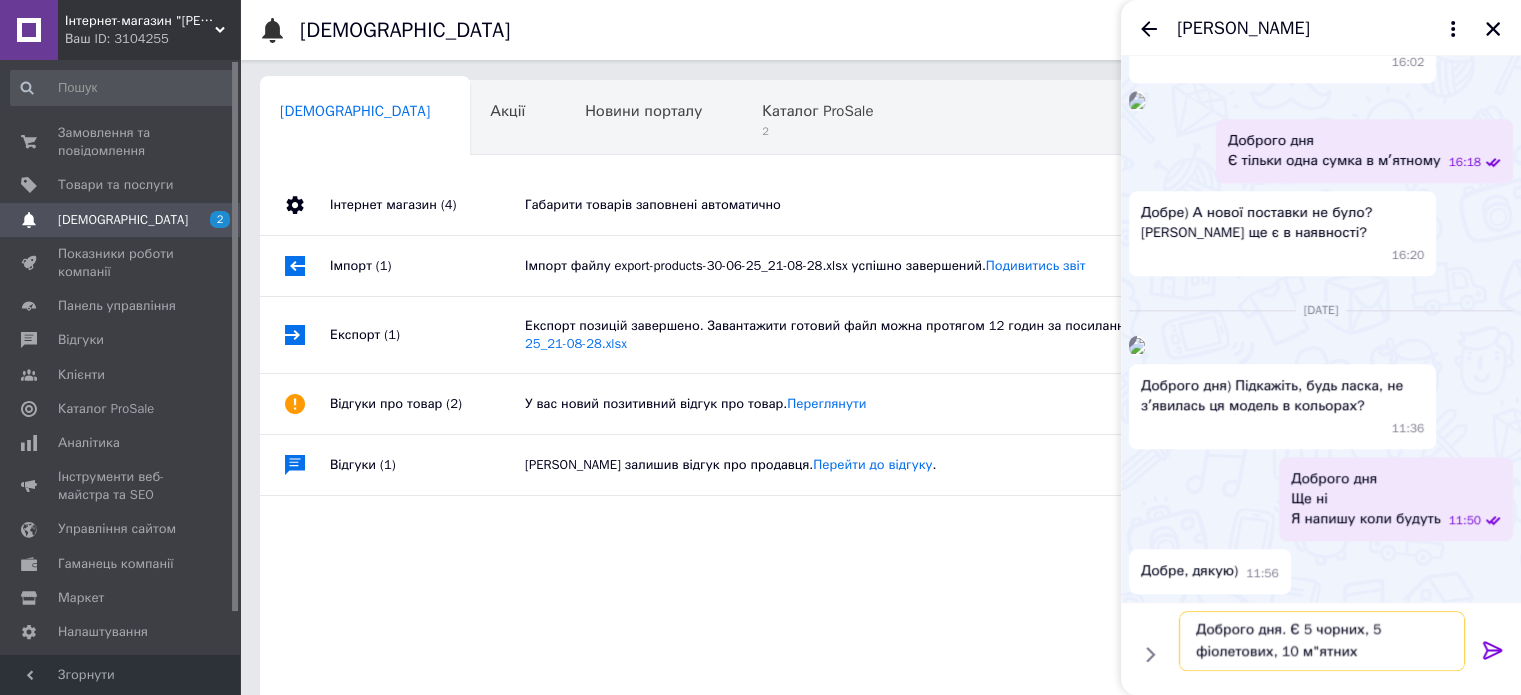 click on "Доброго дня. Є 5 чорних, 5 фіолетових, 10 м"ятних" at bounding box center (1322, 641) 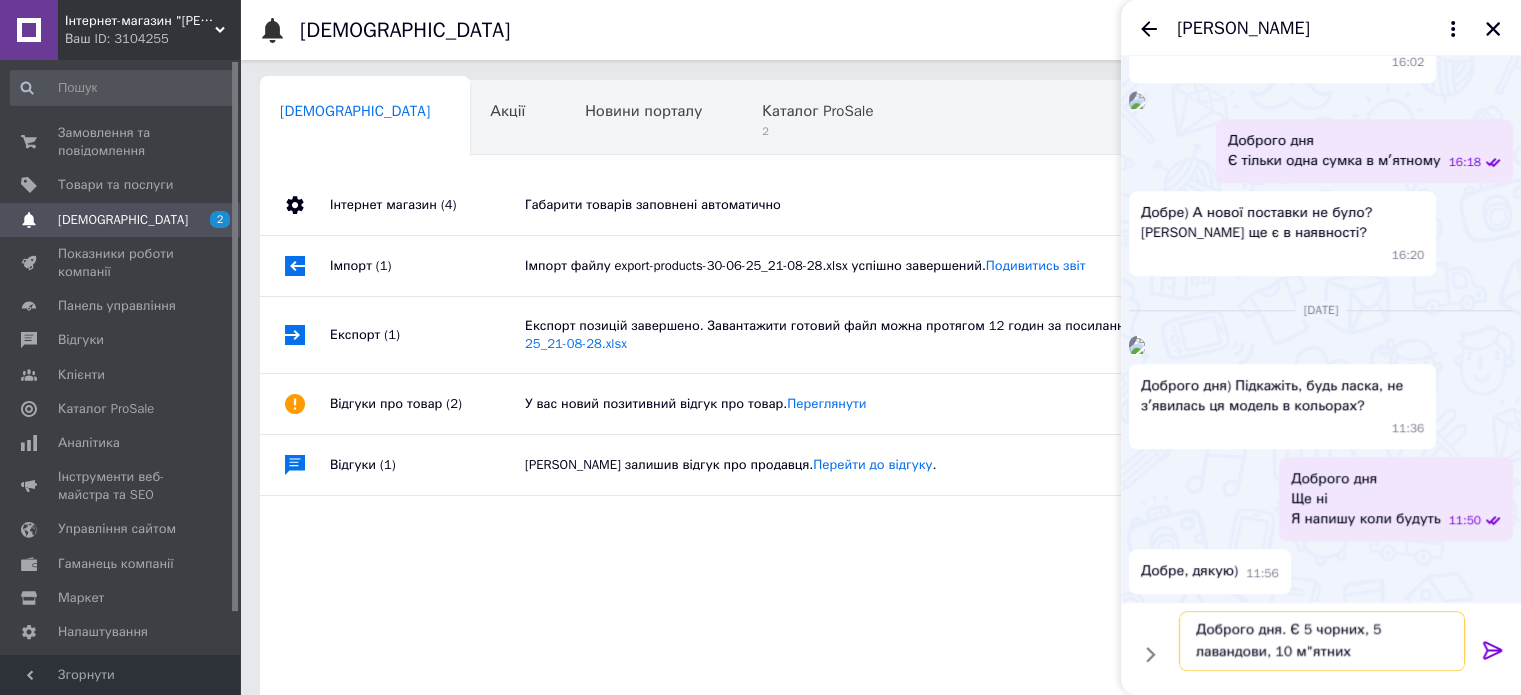type on "Доброго дня. Є 5 чорних, 5 лавандових, 10 м"ятних" 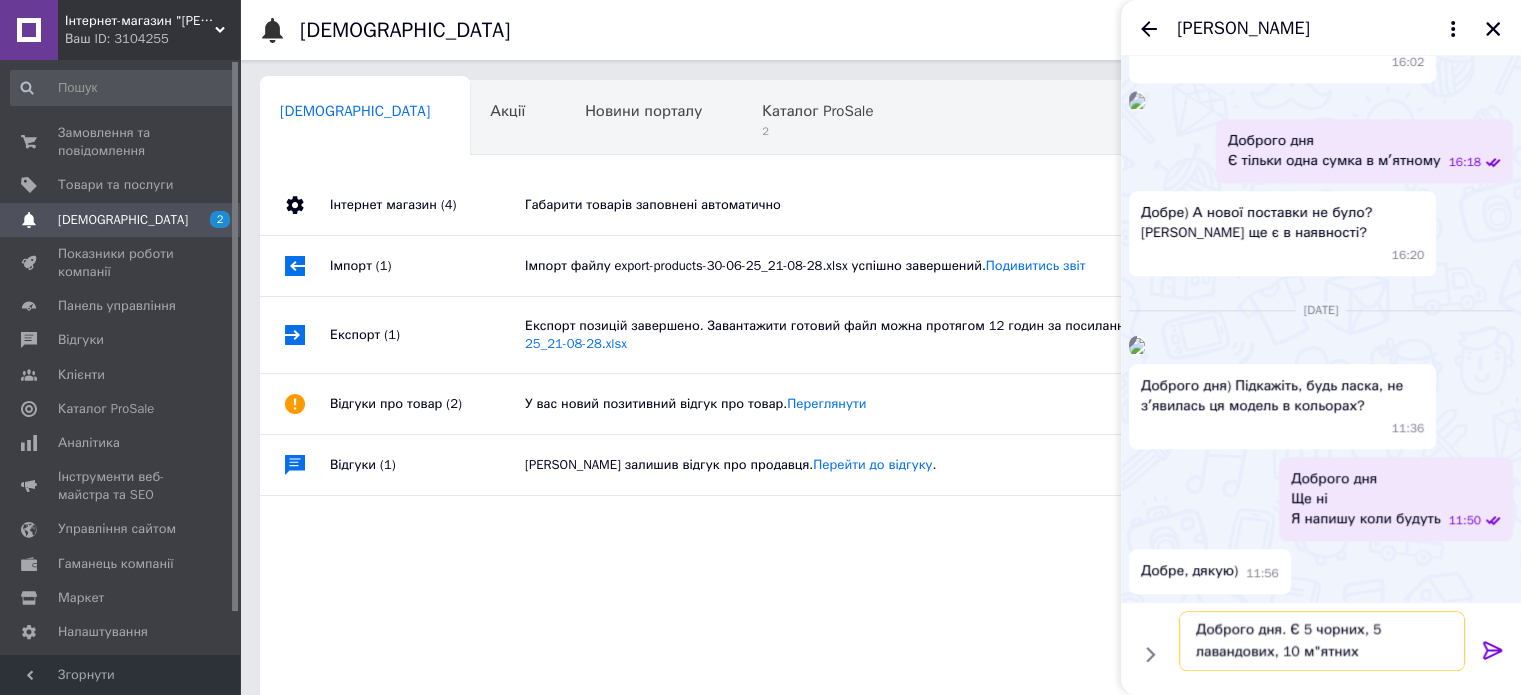 type 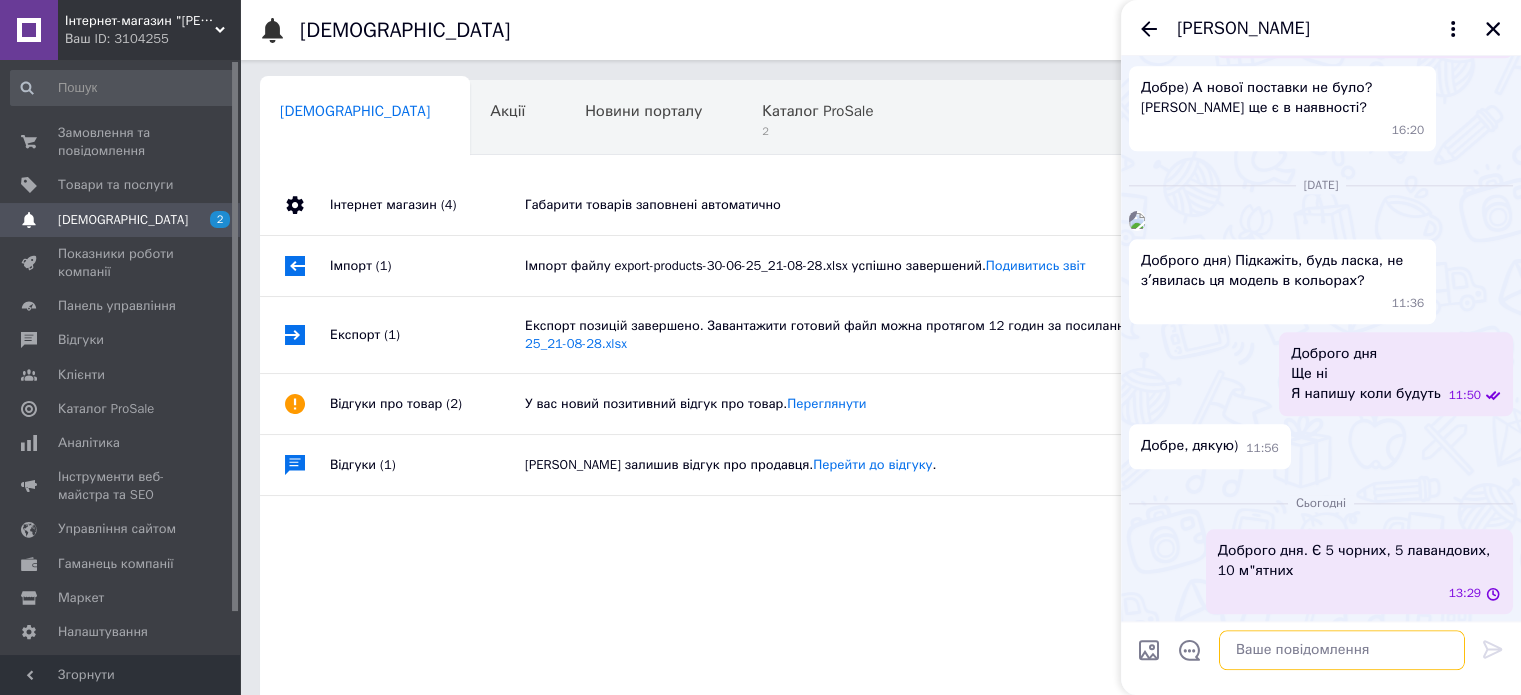 scroll, scrollTop: 0, scrollLeft: 0, axis: both 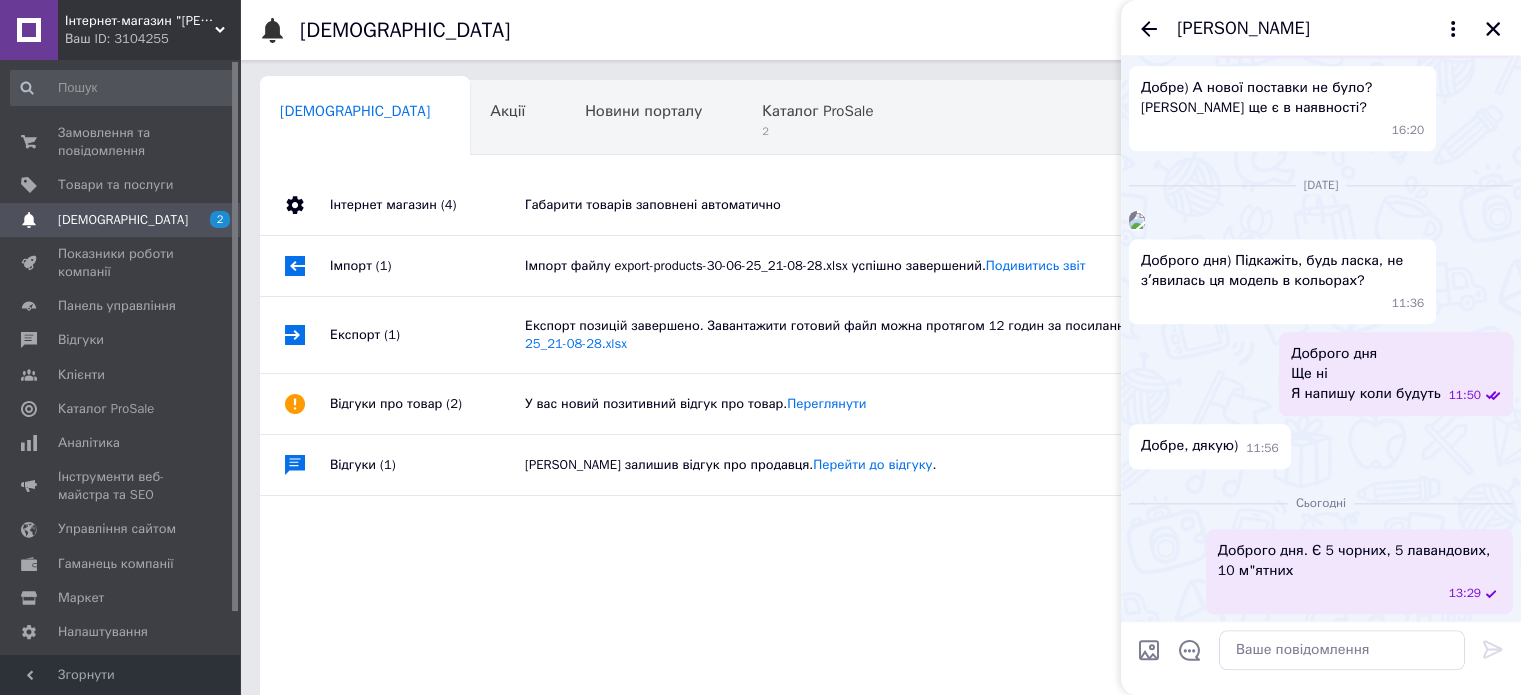 click at bounding box center (1137, 221) 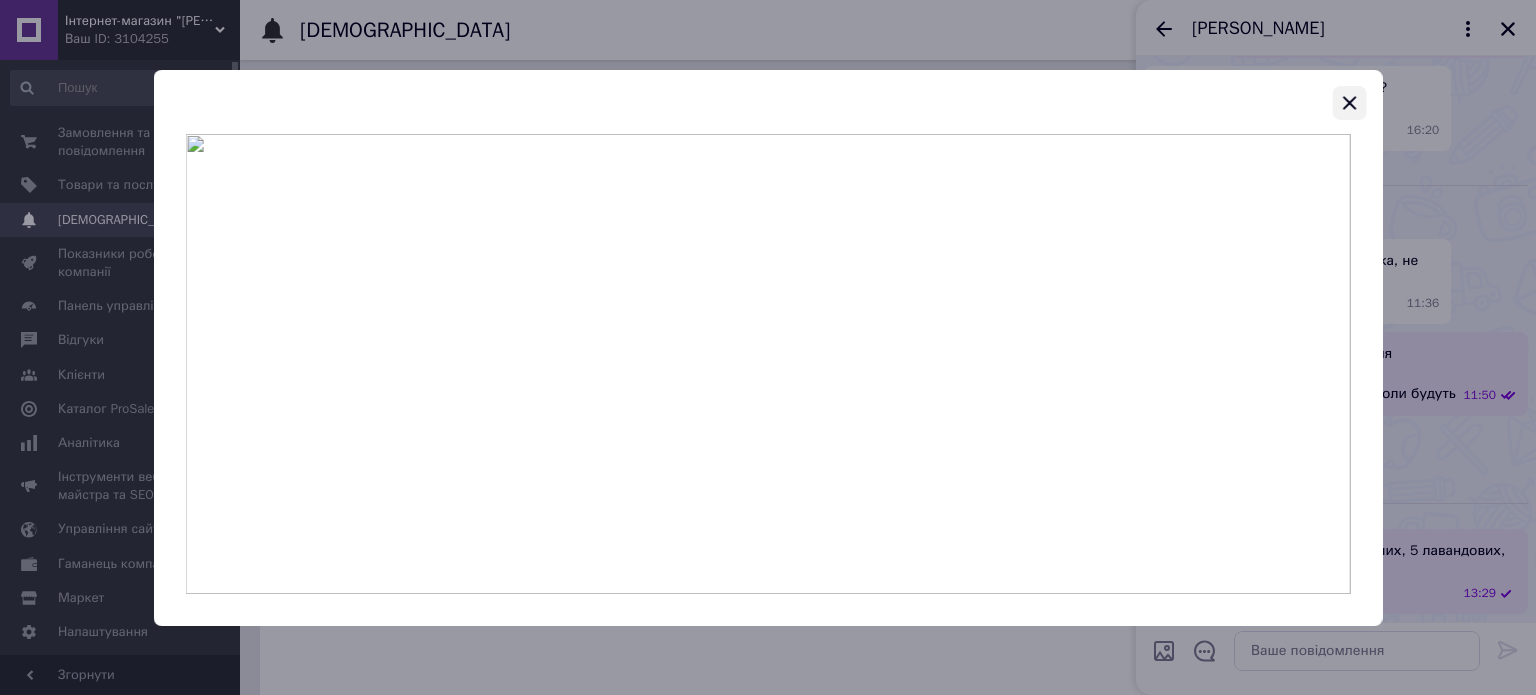 click 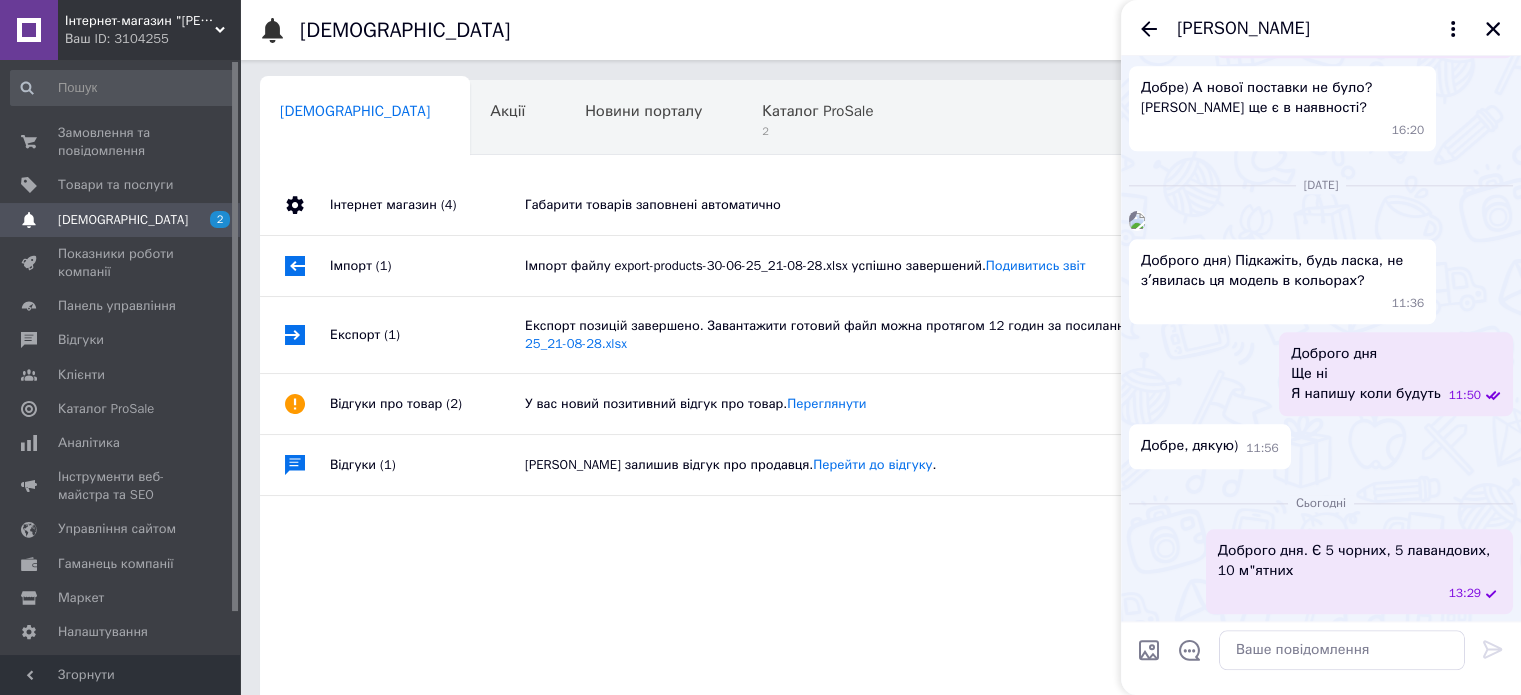 scroll, scrollTop: 3826, scrollLeft: 0, axis: vertical 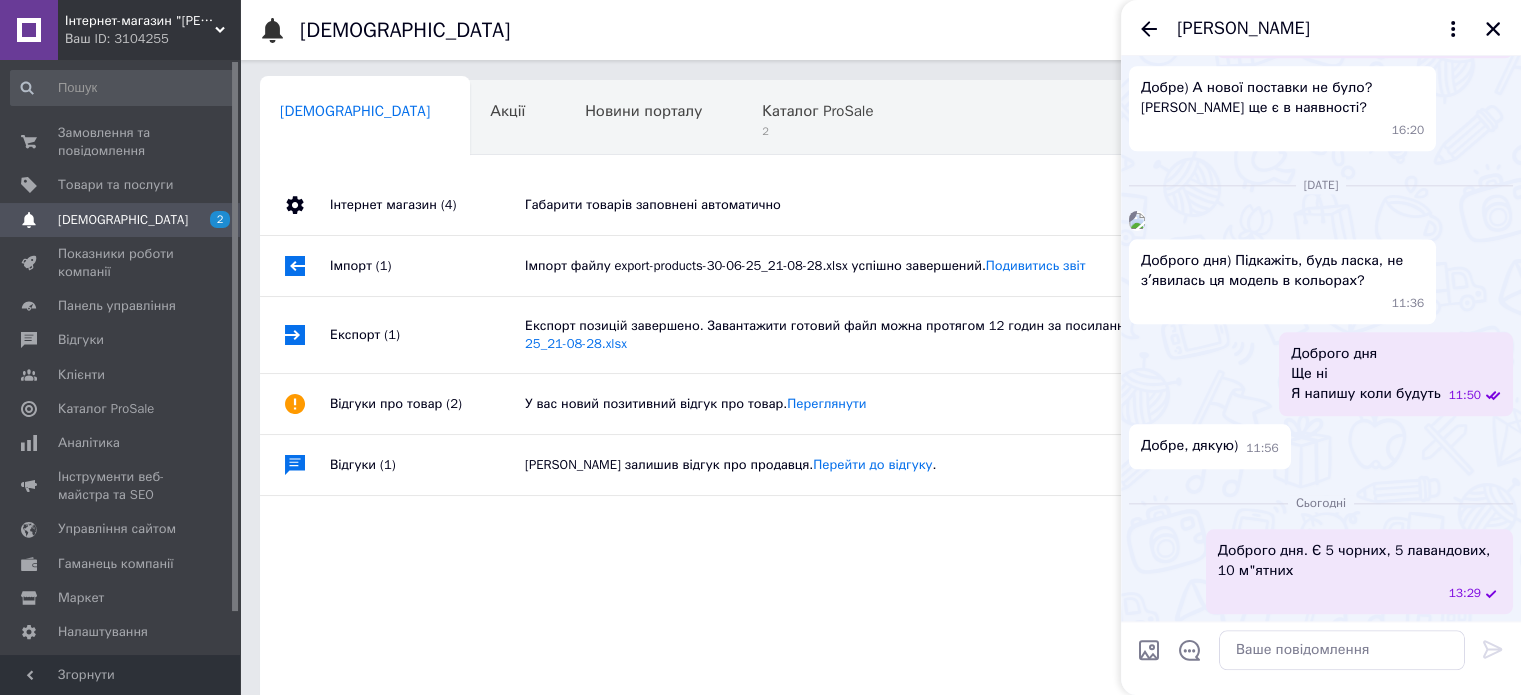 click at bounding box center [1149, 651] 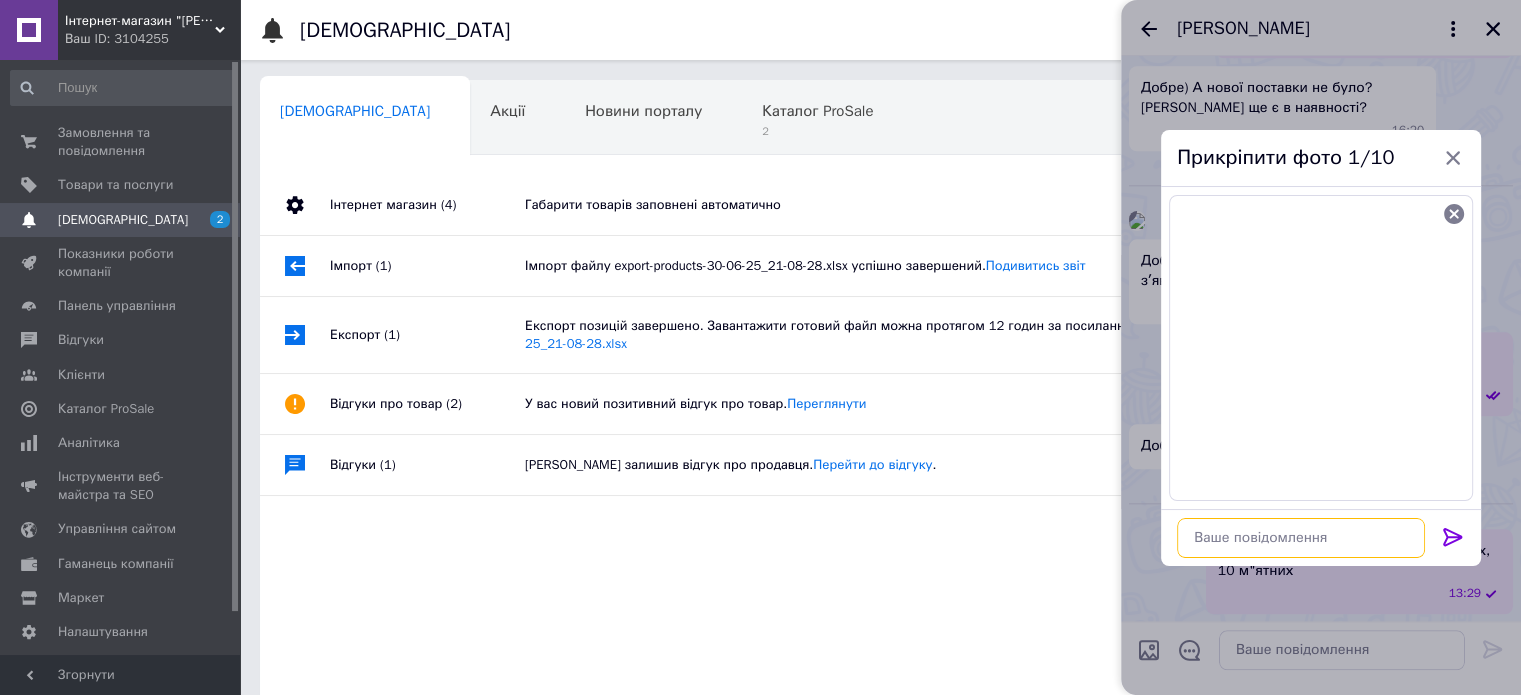 click at bounding box center [1301, 538] 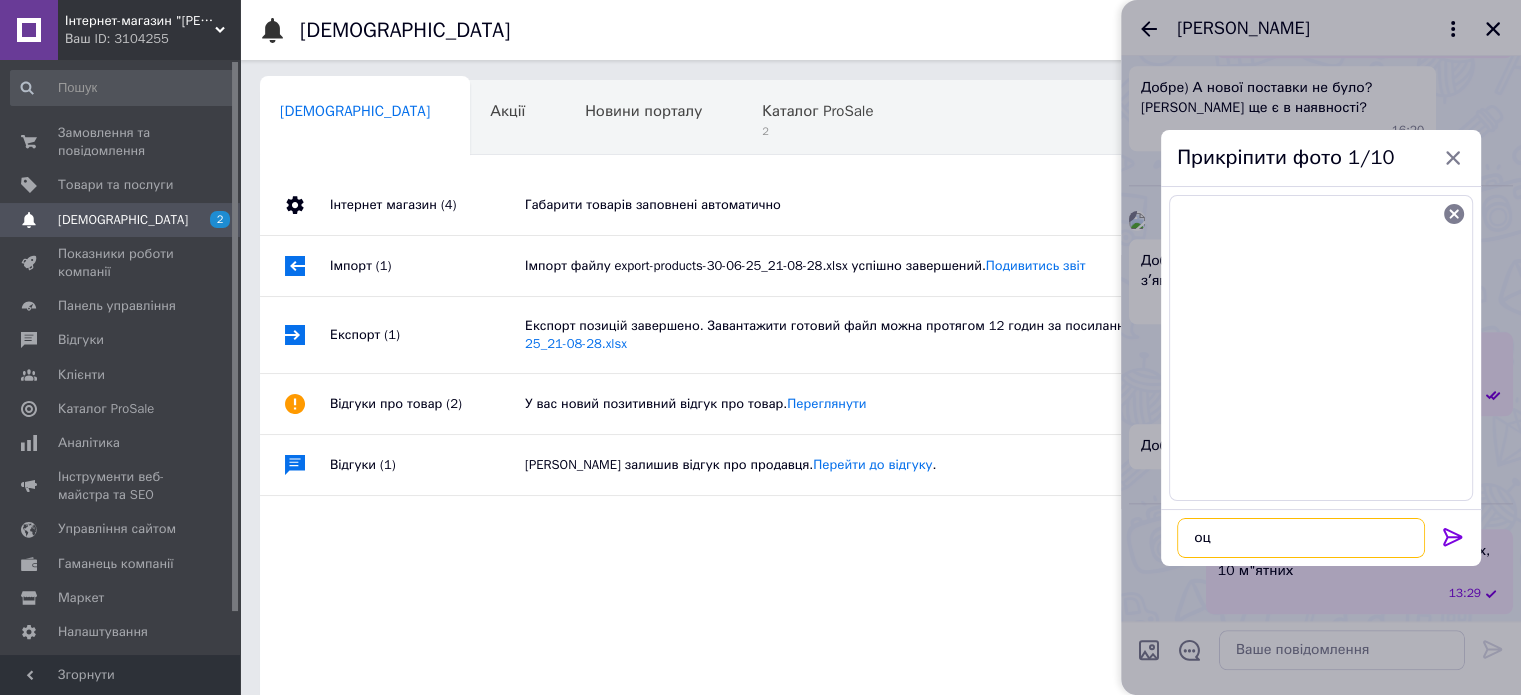 type on "о" 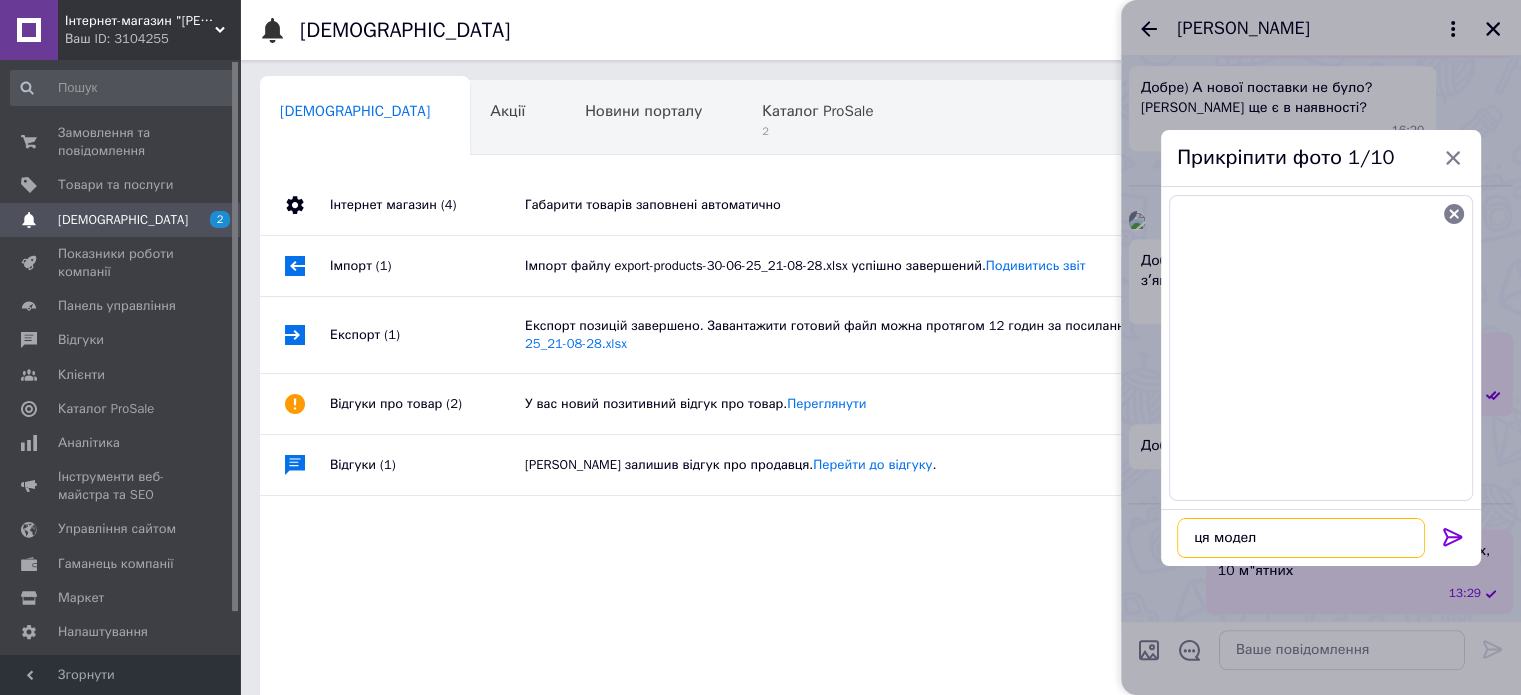 type on "ця модель" 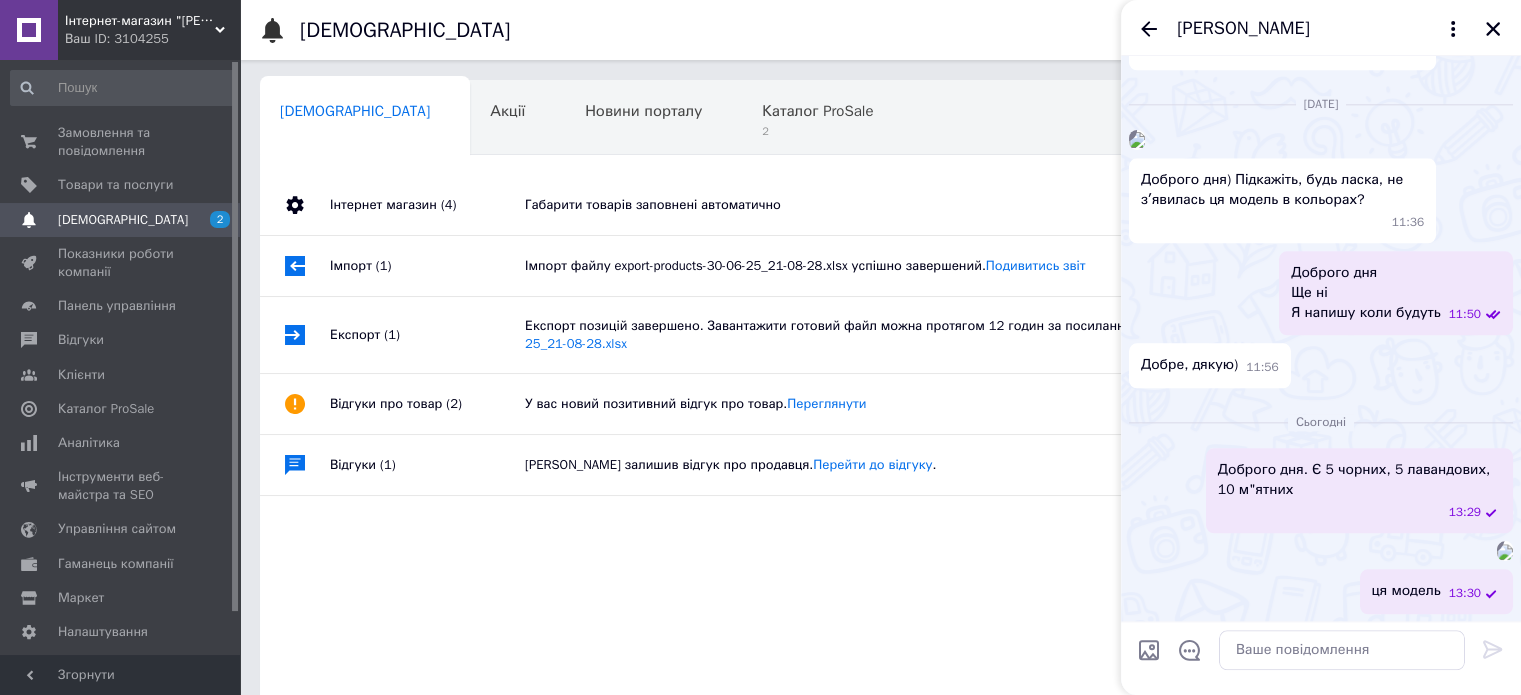 scroll, scrollTop: 4187, scrollLeft: 0, axis: vertical 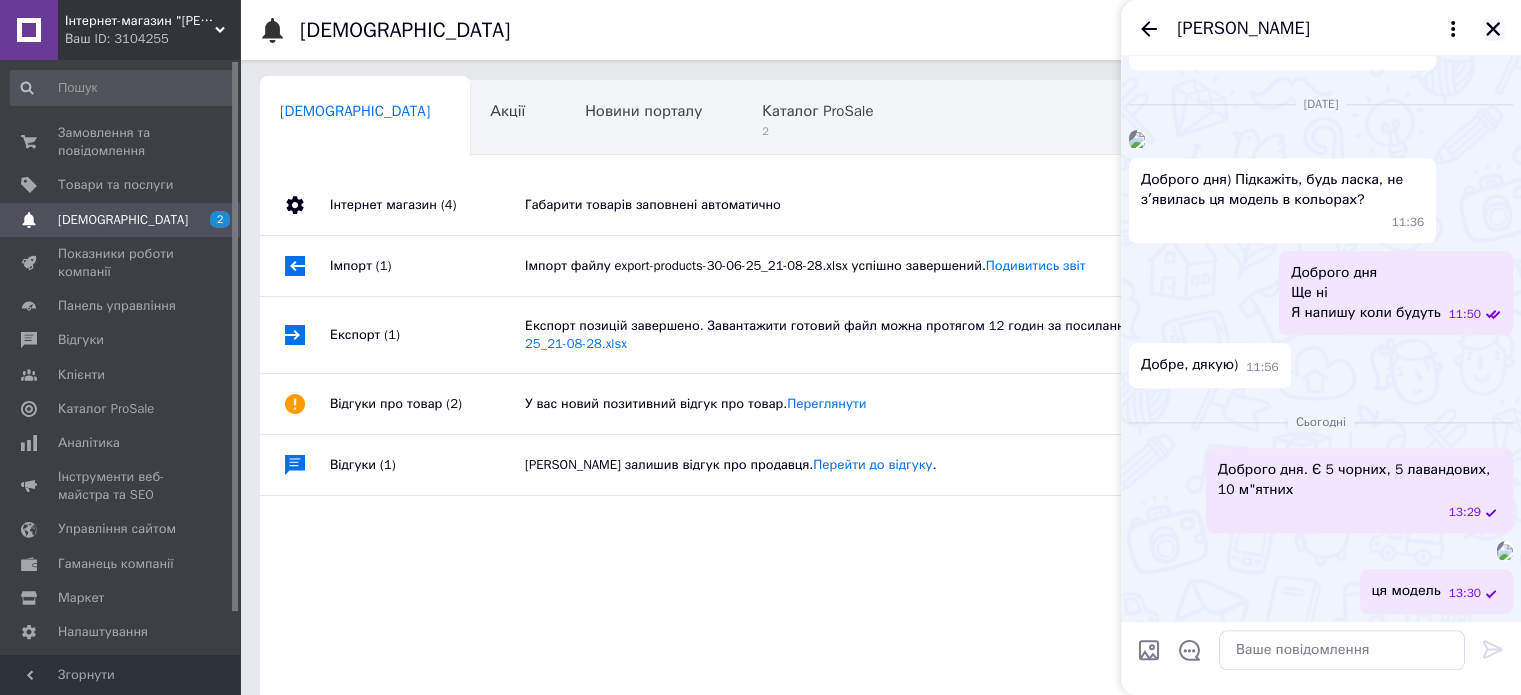 click 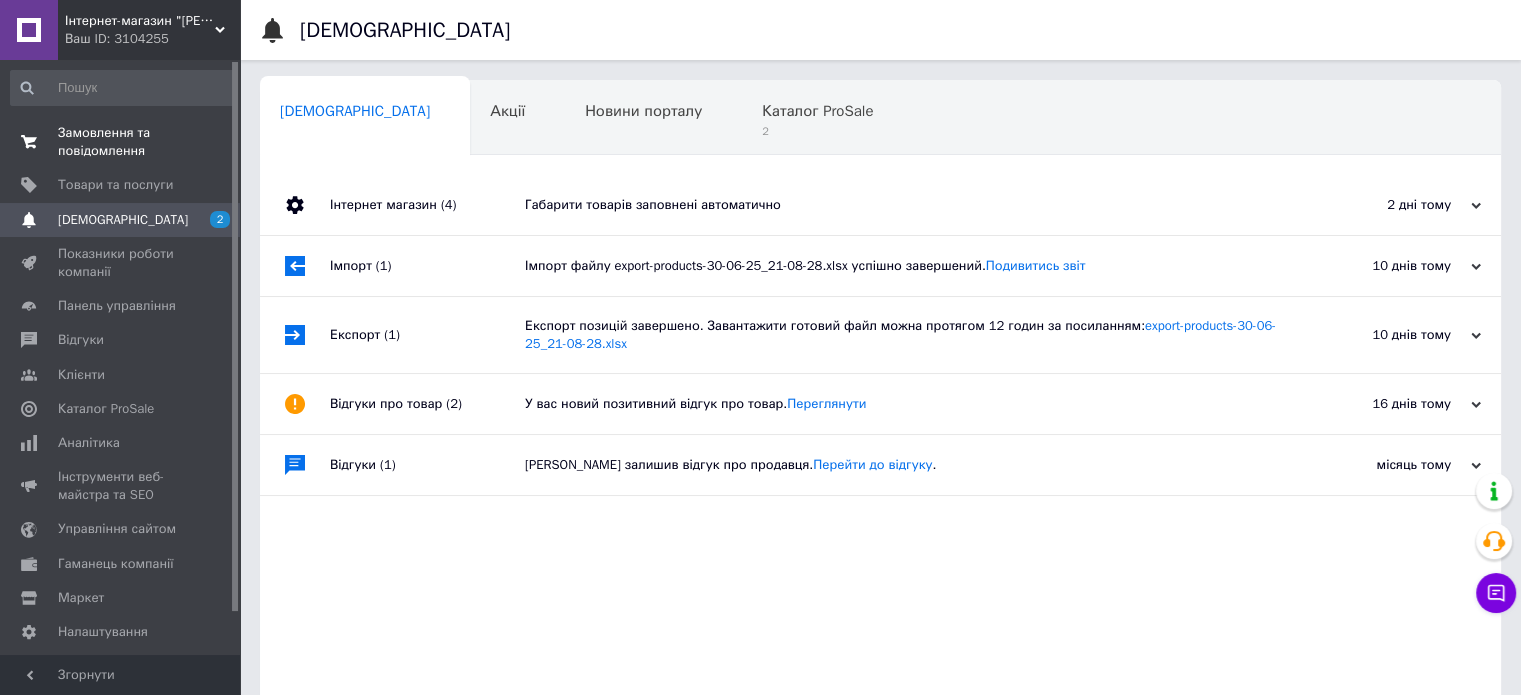 click on "Замовлення та повідомлення" at bounding box center [121, 142] 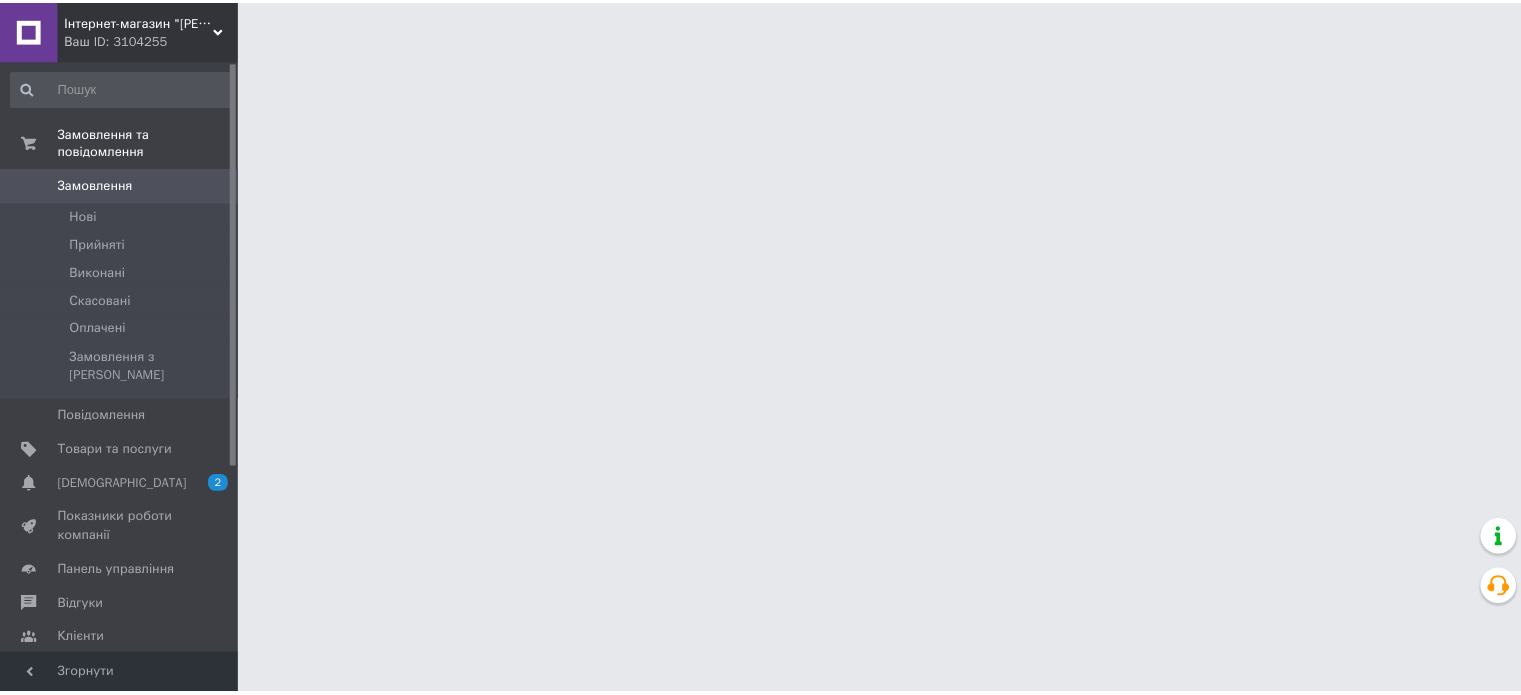 scroll, scrollTop: 0, scrollLeft: 0, axis: both 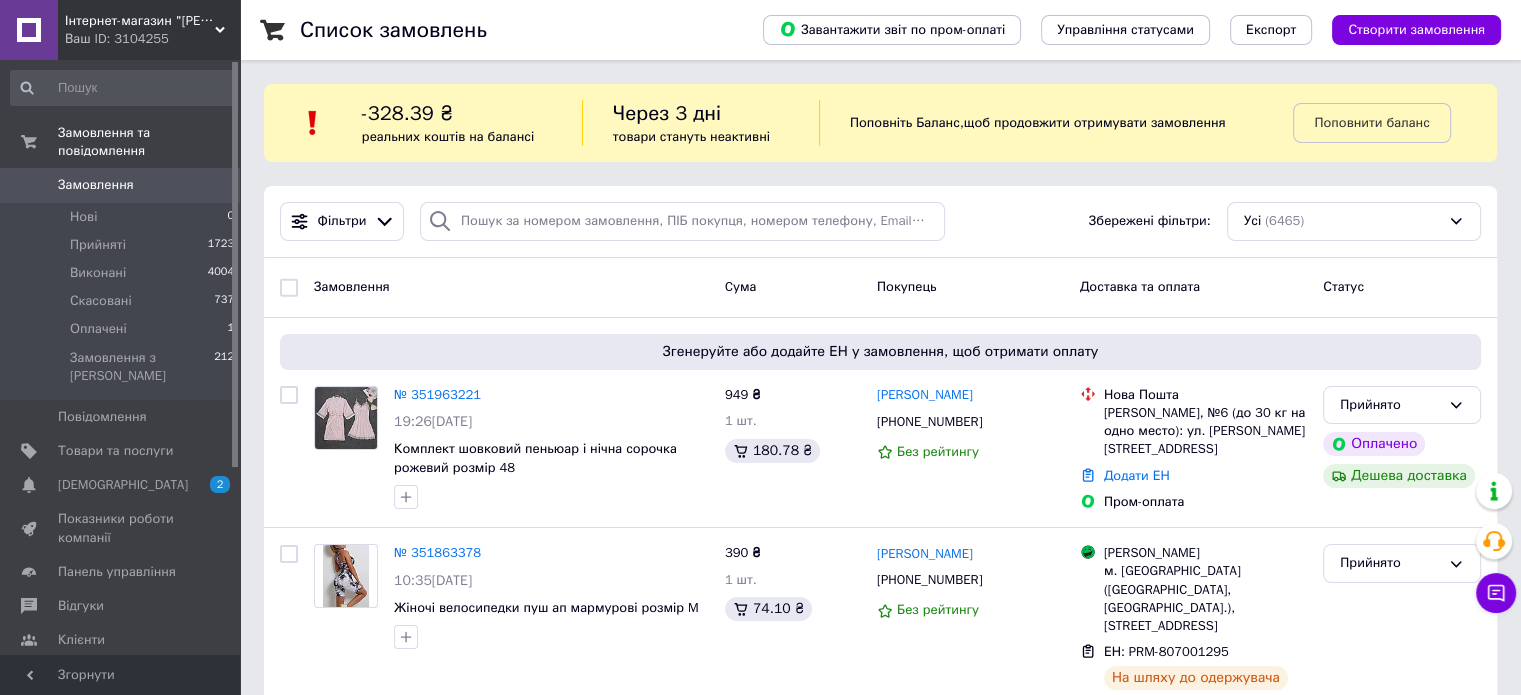 click on "Замовлення" at bounding box center (511, 287) 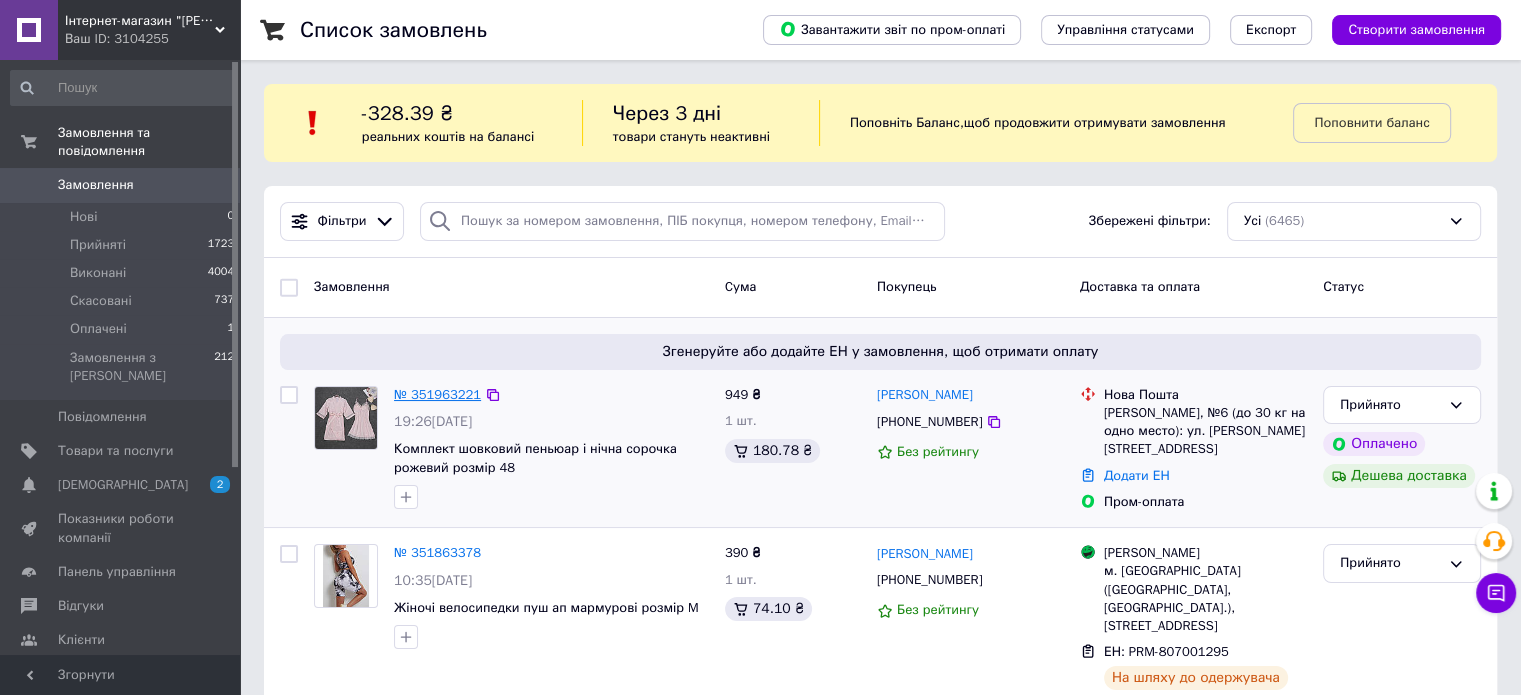 click on "№ 351963221" at bounding box center (437, 394) 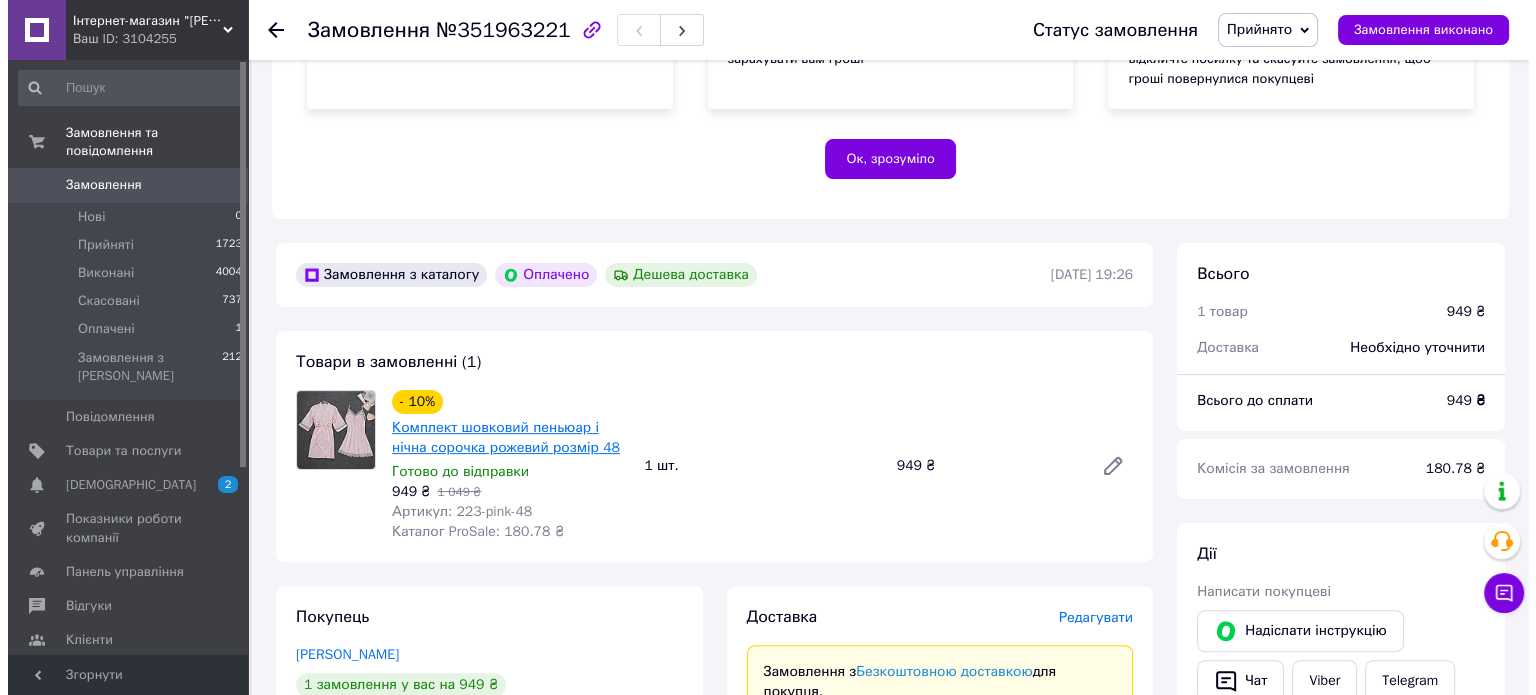 scroll, scrollTop: 500, scrollLeft: 0, axis: vertical 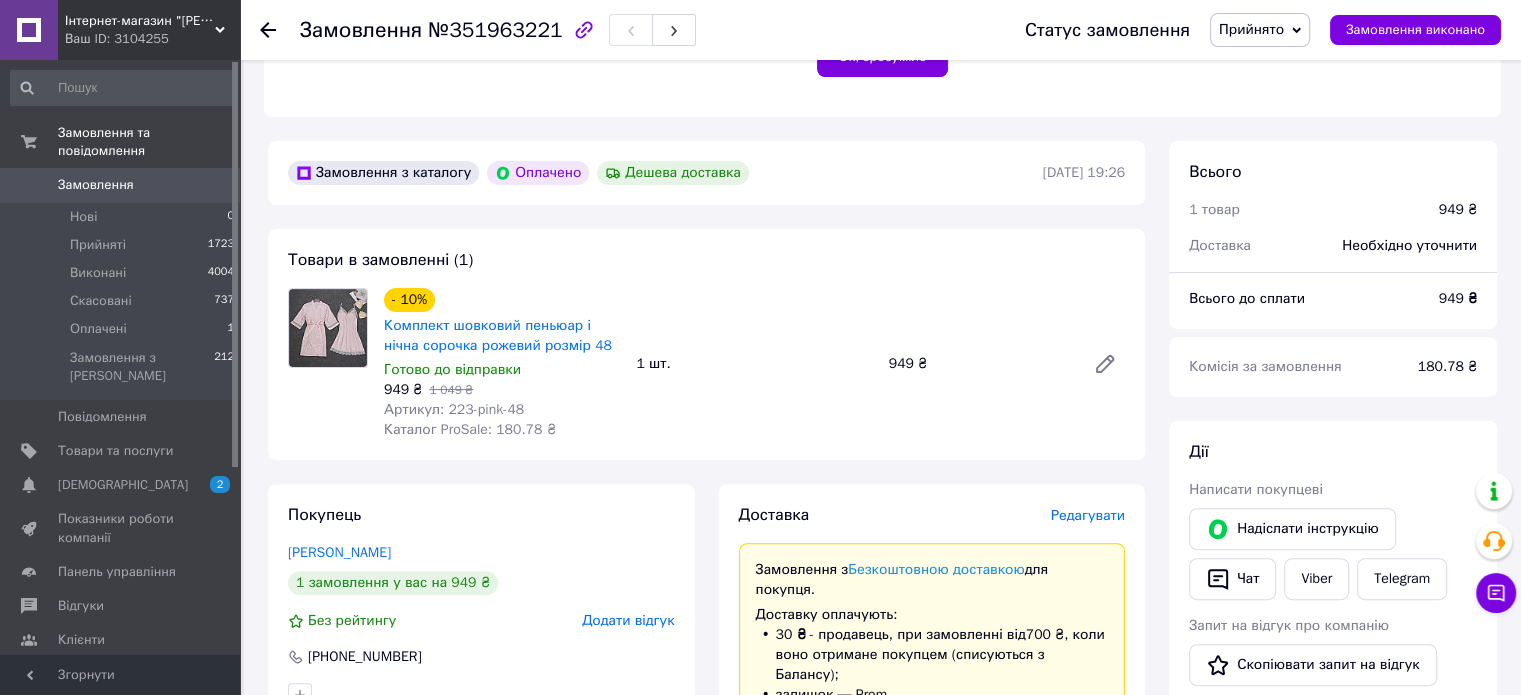 click on "Редагувати" at bounding box center (1088, 515) 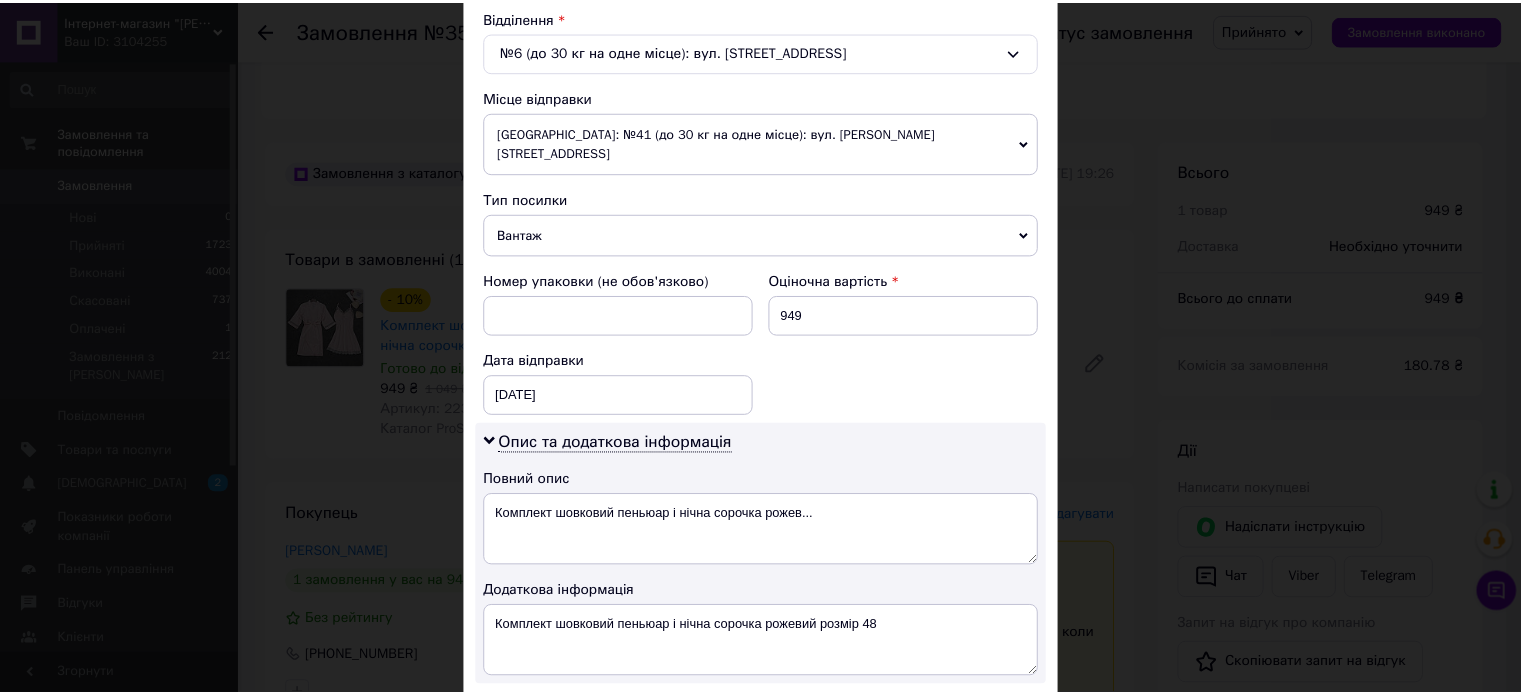scroll, scrollTop: 850, scrollLeft: 0, axis: vertical 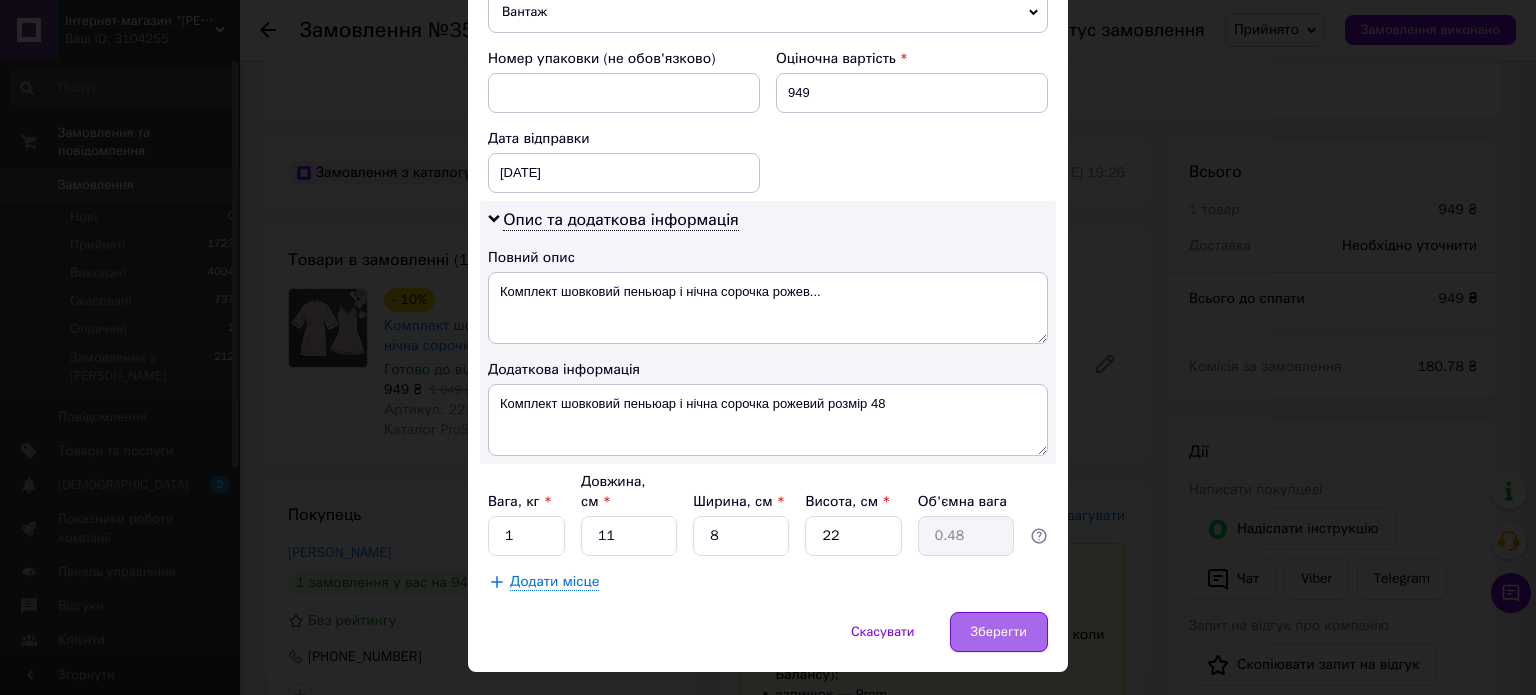 click on "Зберегти" at bounding box center [999, 632] 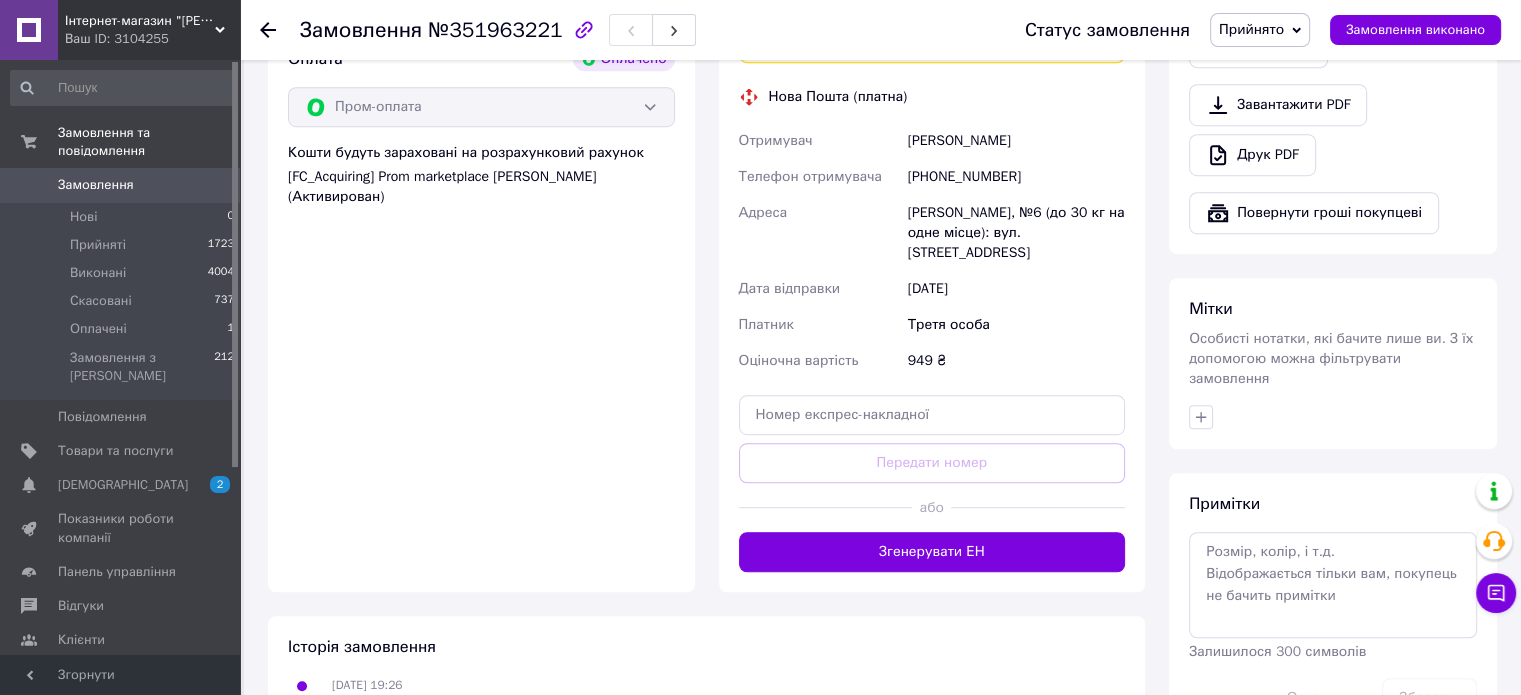 scroll, scrollTop: 1300, scrollLeft: 0, axis: vertical 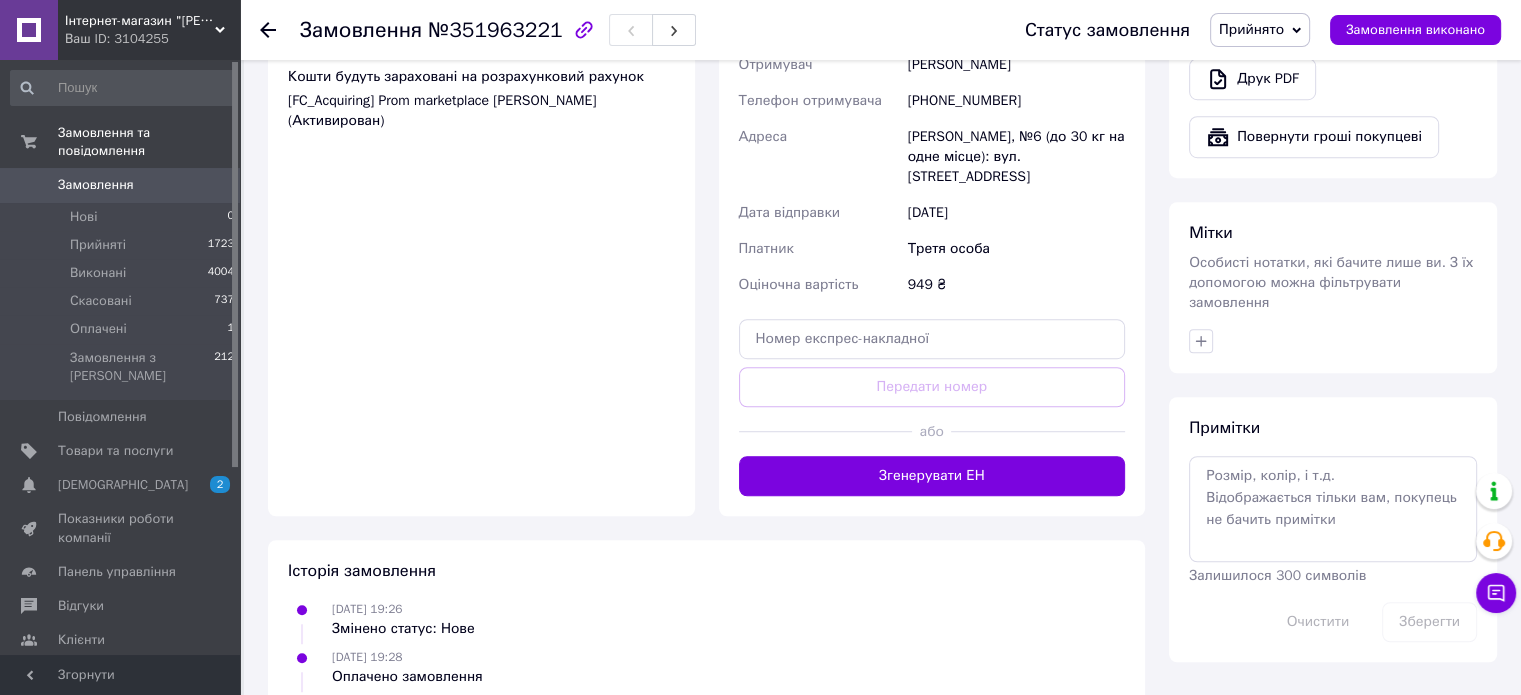 click on "Згенерувати ЕН" at bounding box center (932, 476) 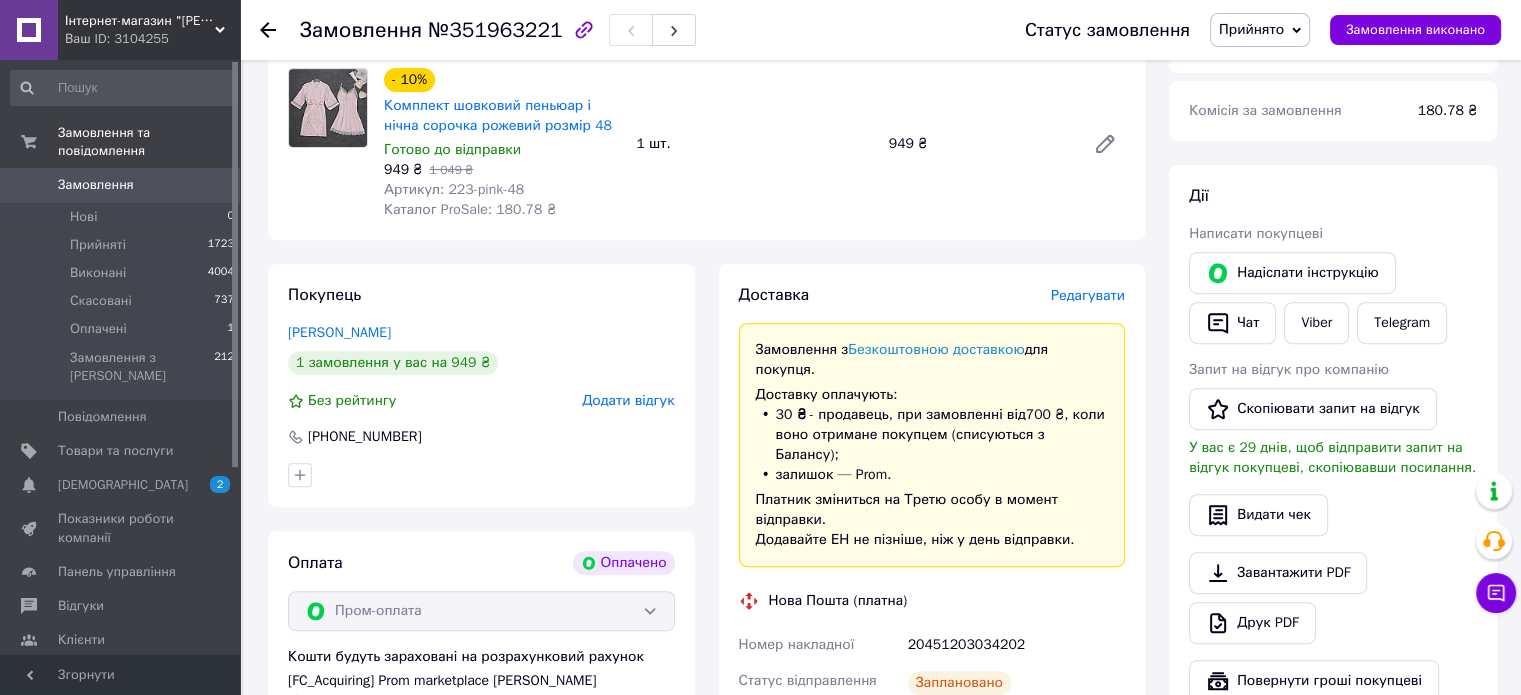 scroll, scrollTop: 700, scrollLeft: 0, axis: vertical 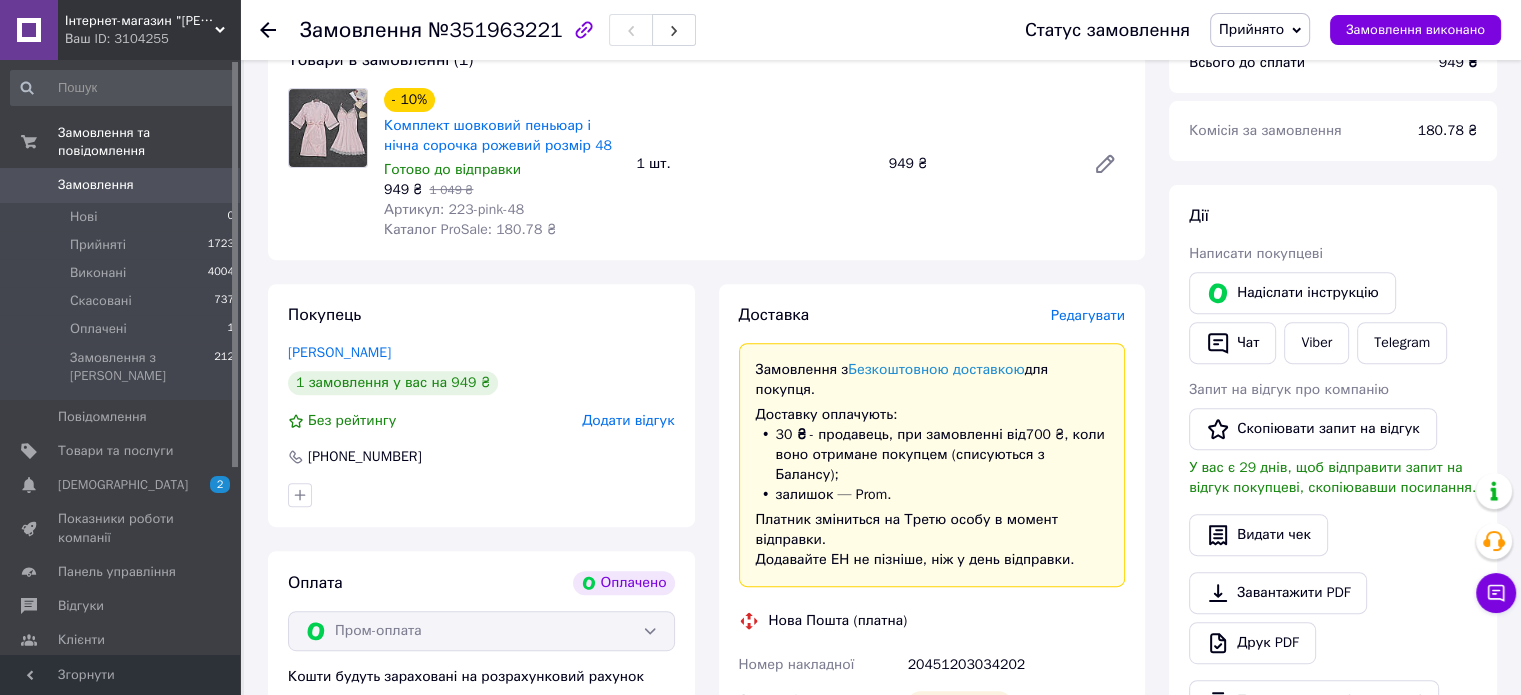 click on "Замовлення" at bounding box center [96, 185] 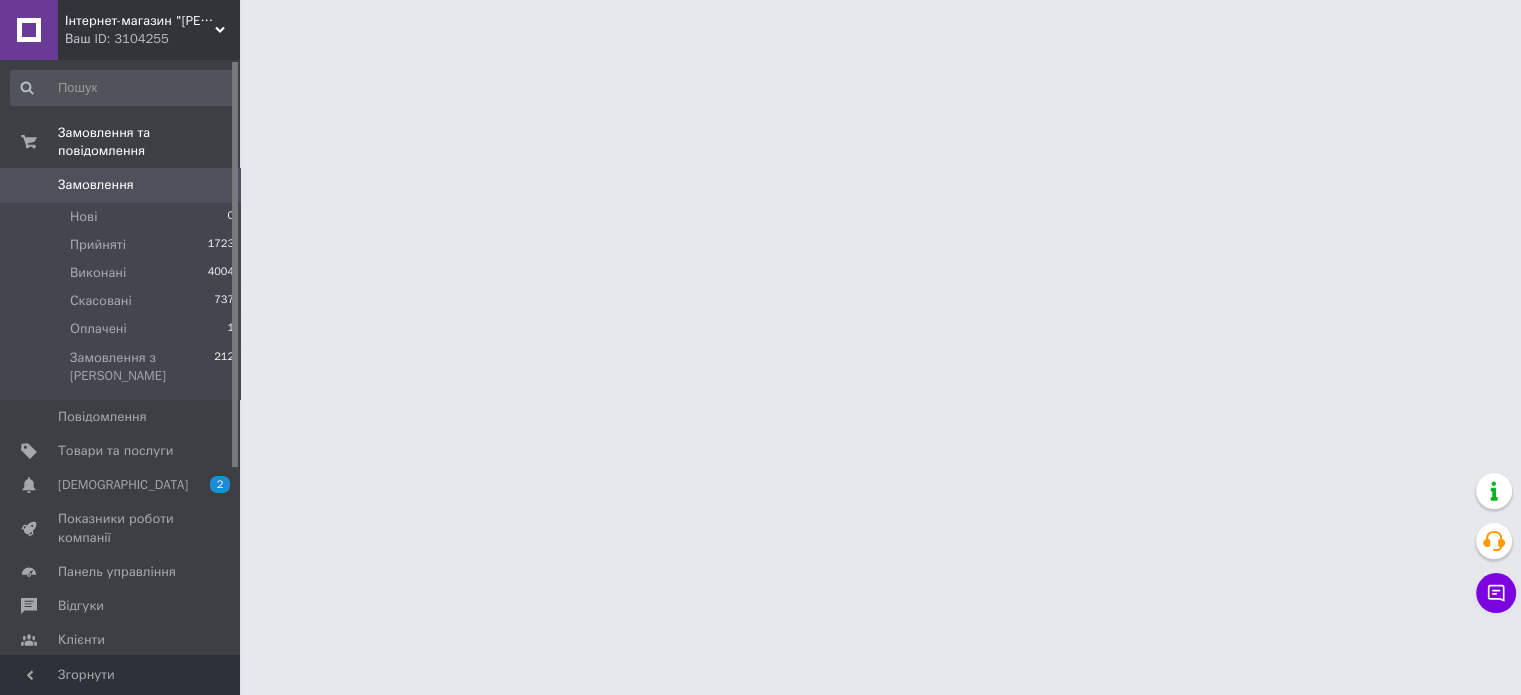 scroll, scrollTop: 0, scrollLeft: 0, axis: both 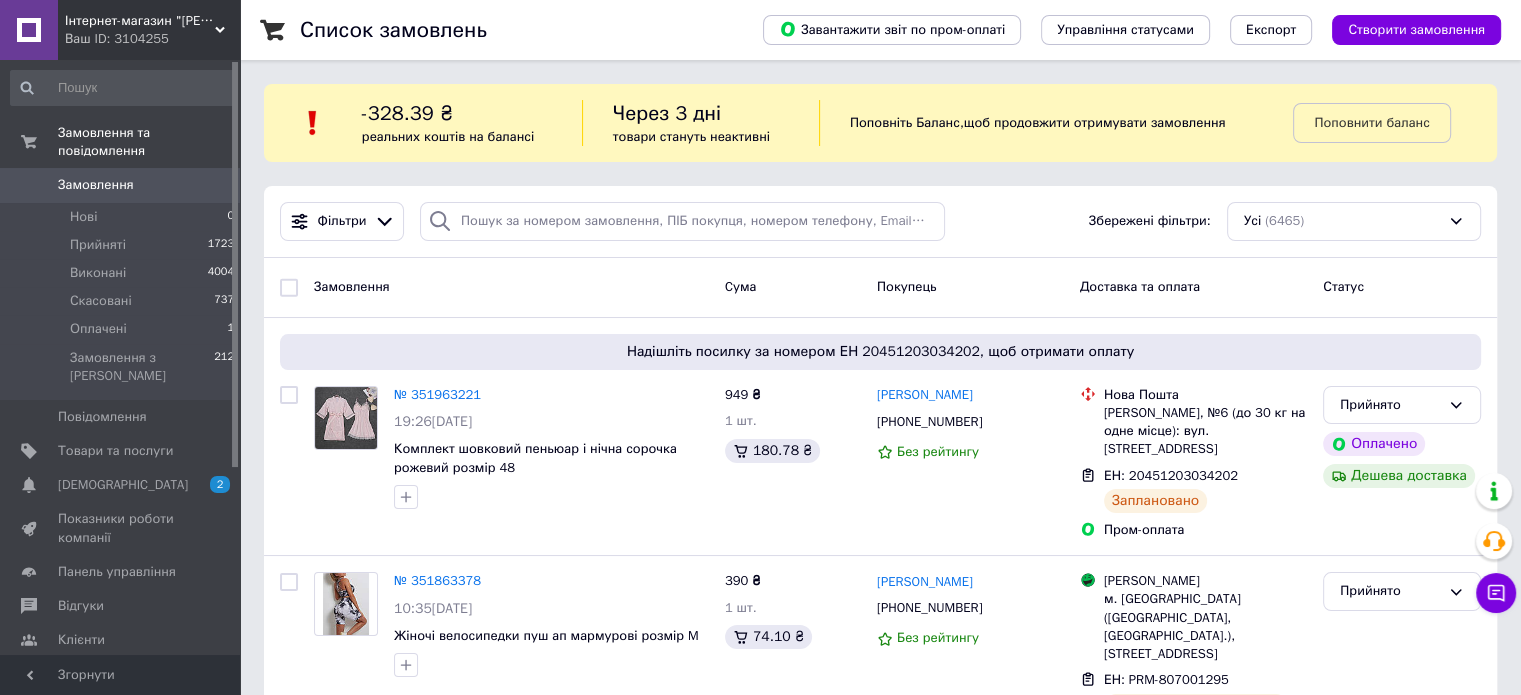 click on "Інтернет-магазин "Helen Bag" Ваш ID: 3104255" at bounding box center [149, 30] 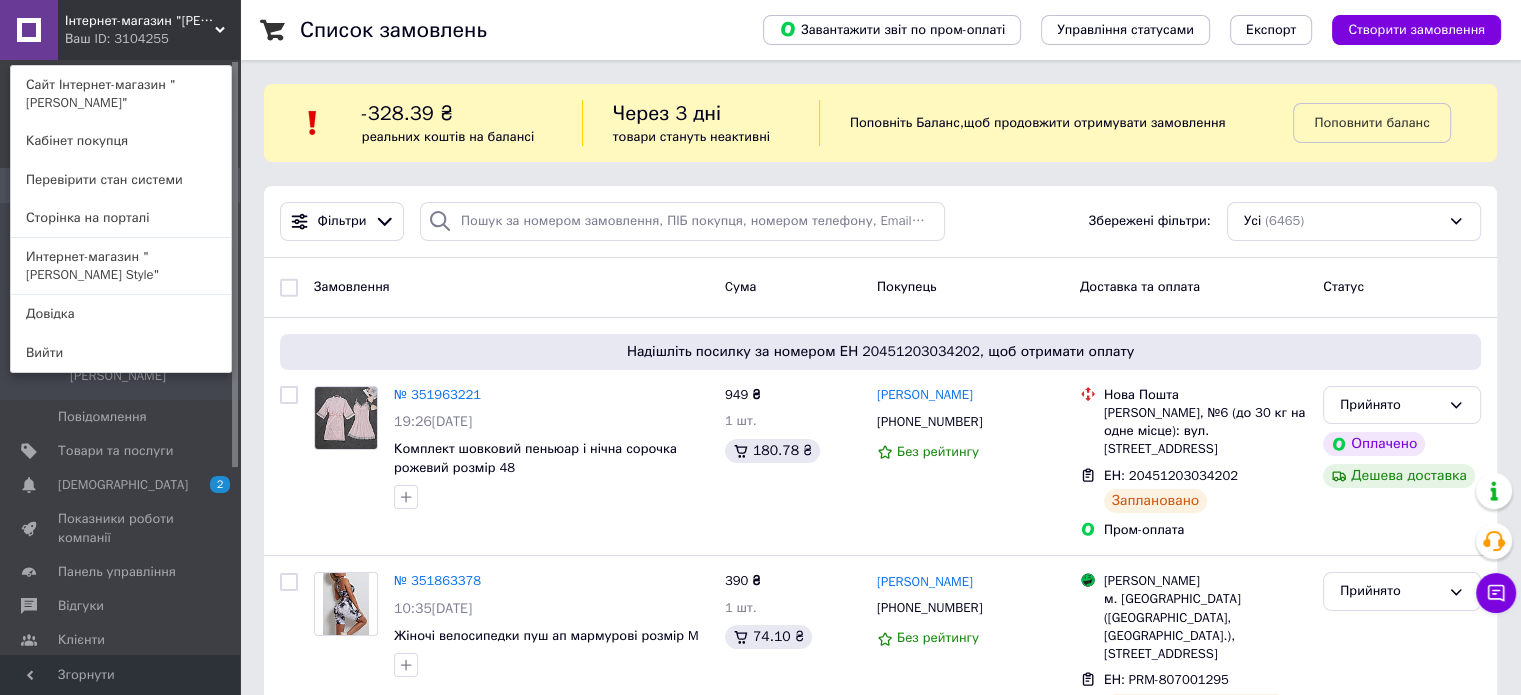 click on "Интернет-магазин "Helen Style"" at bounding box center [121, 266] 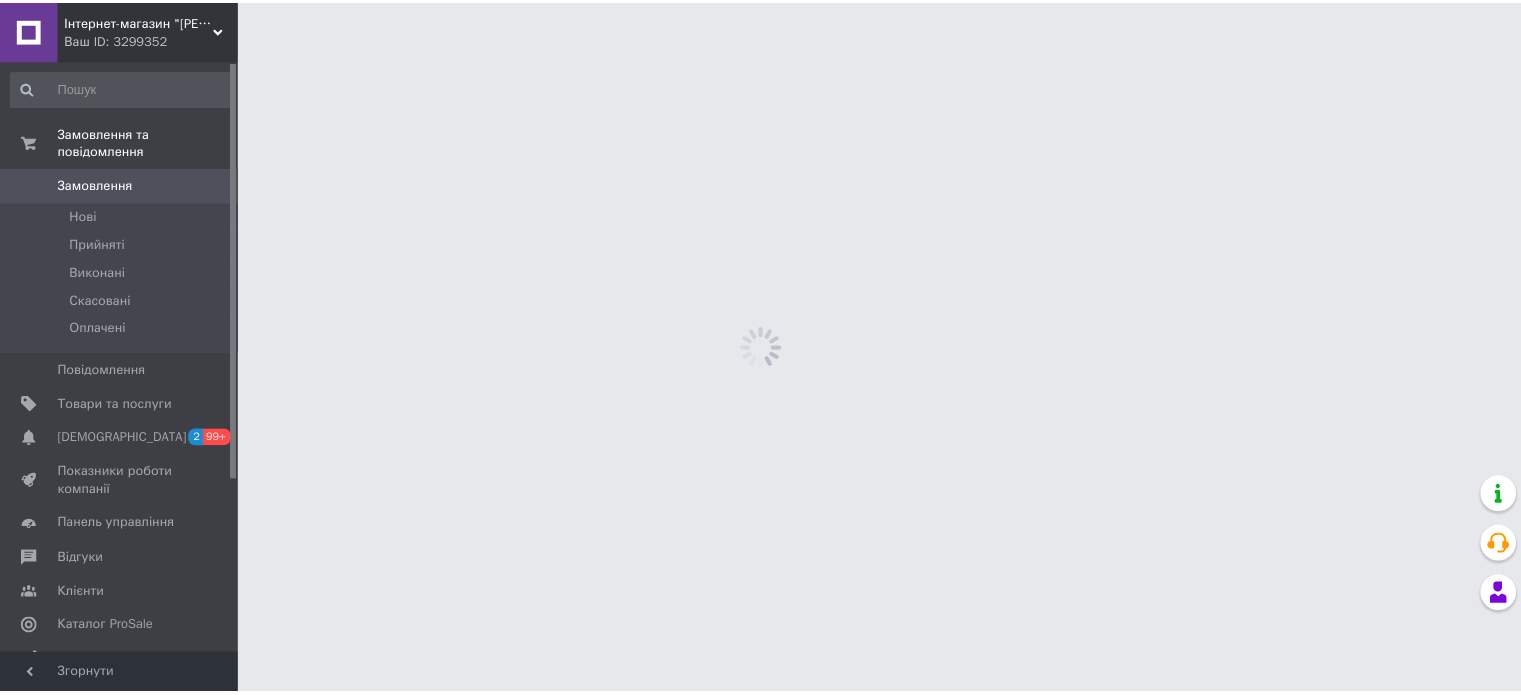 scroll, scrollTop: 0, scrollLeft: 0, axis: both 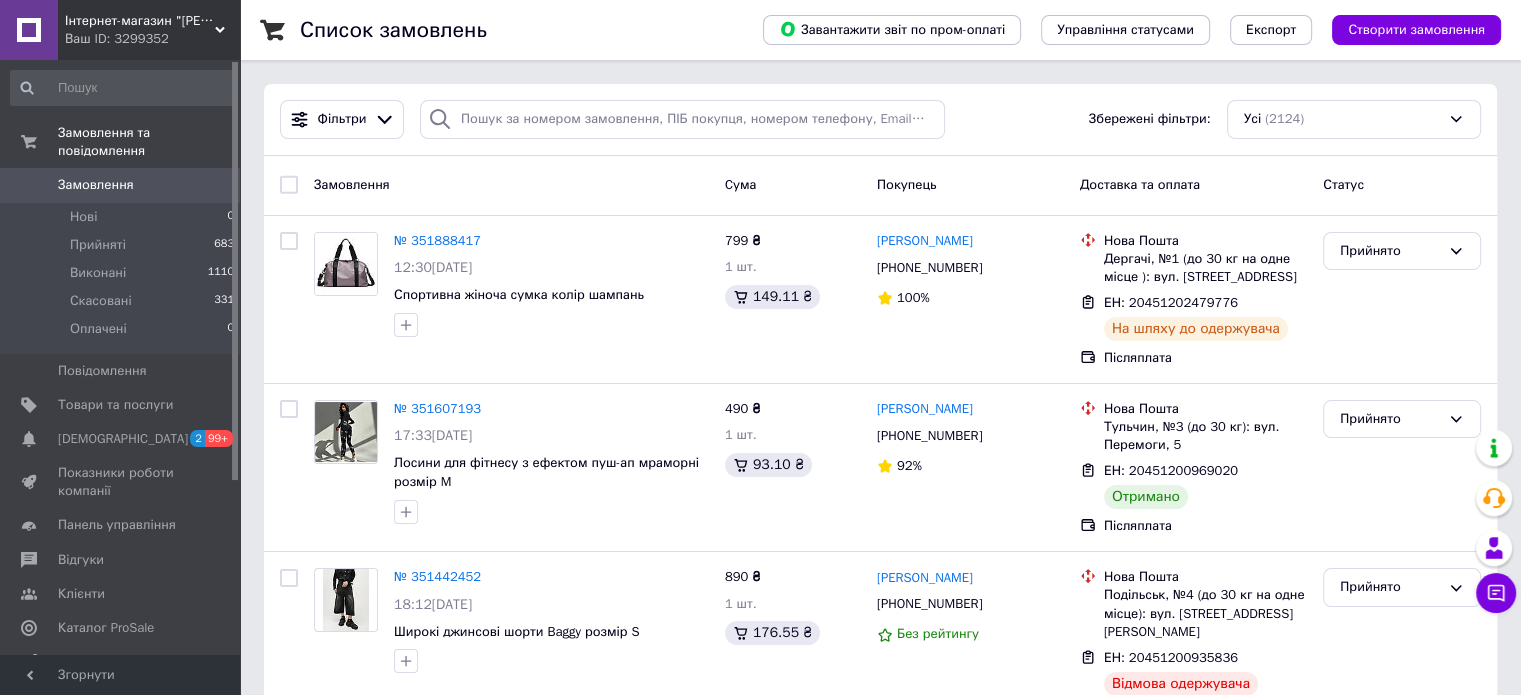 click on "Список замовлень" at bounding box center (511, 30) 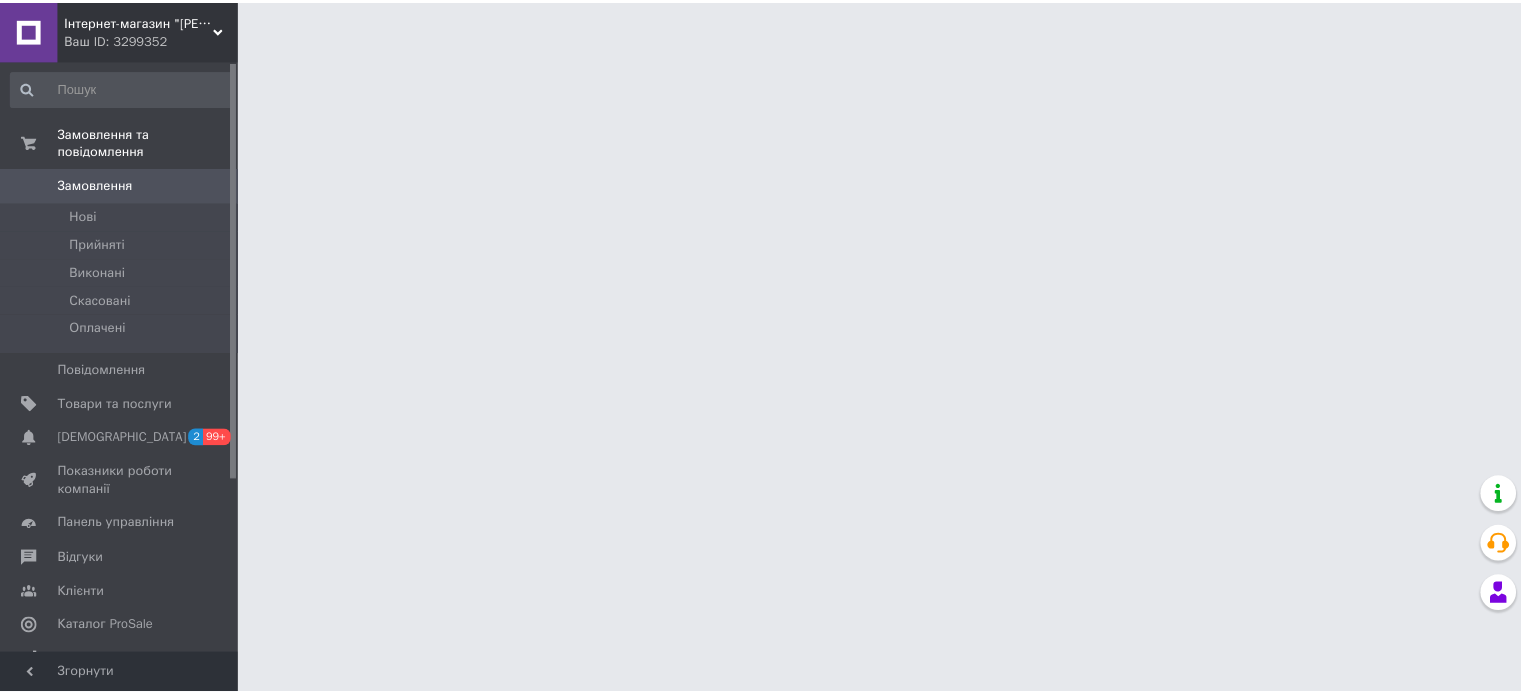 scroll, scrollTop: 0, scrollLeft: 0, axis: both 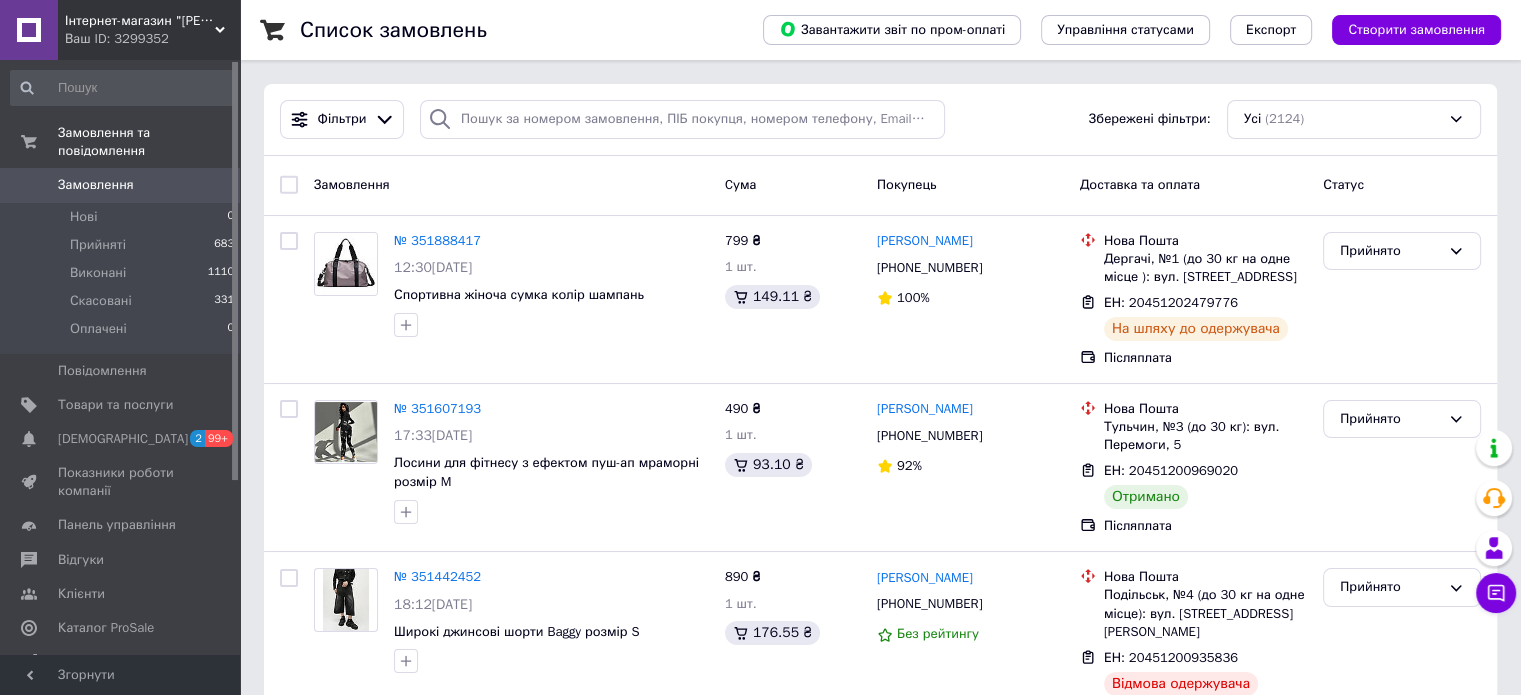 click on "Ваш ID: 3299352" at bounding box center (152, 39) 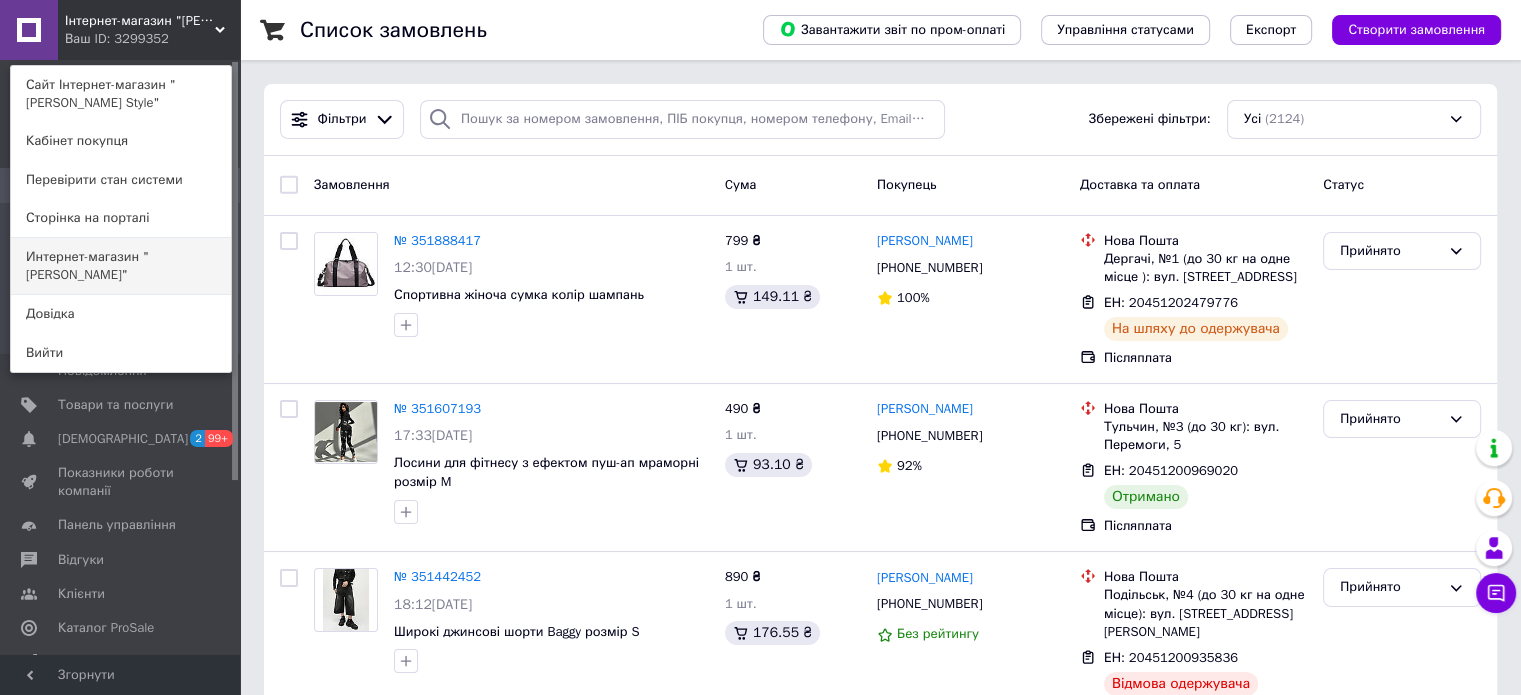 click on "Интернет-магазин "[PERSON_NAME]"" at bounding box center [121, 266] 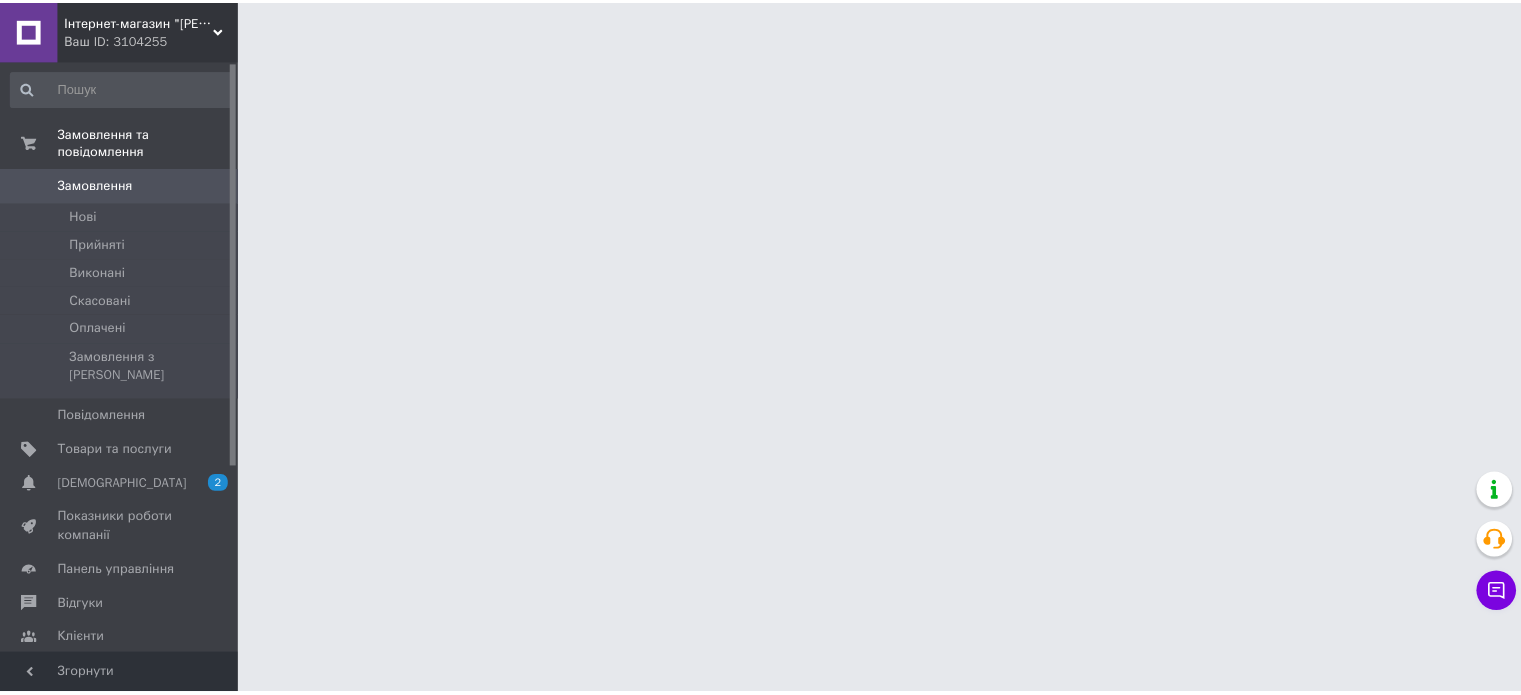 scroll, scrollTop: 0, scrollLeft: 0, axis: both 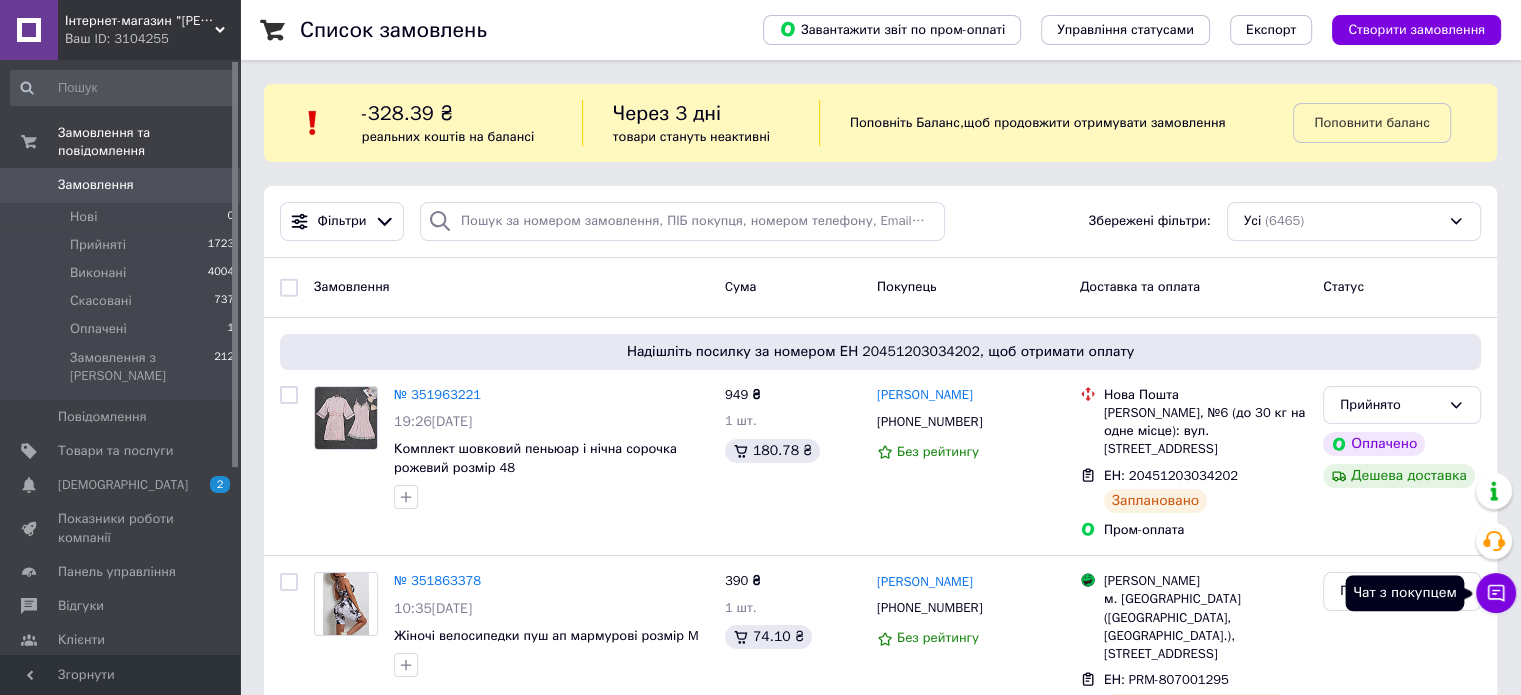 click on "Чат з покупцем" at bounding box center (1496, 593) 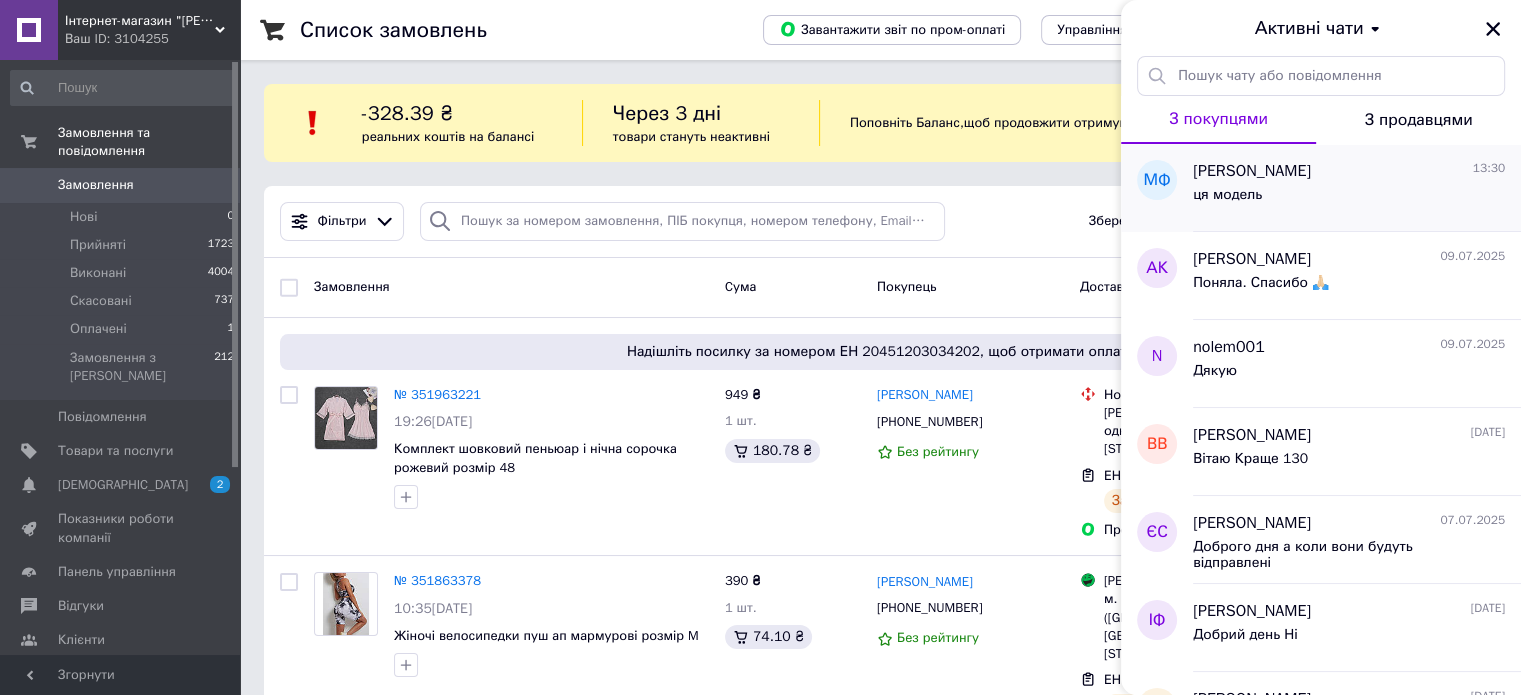 click on "ця модель" at bounding box center (1349, 199) 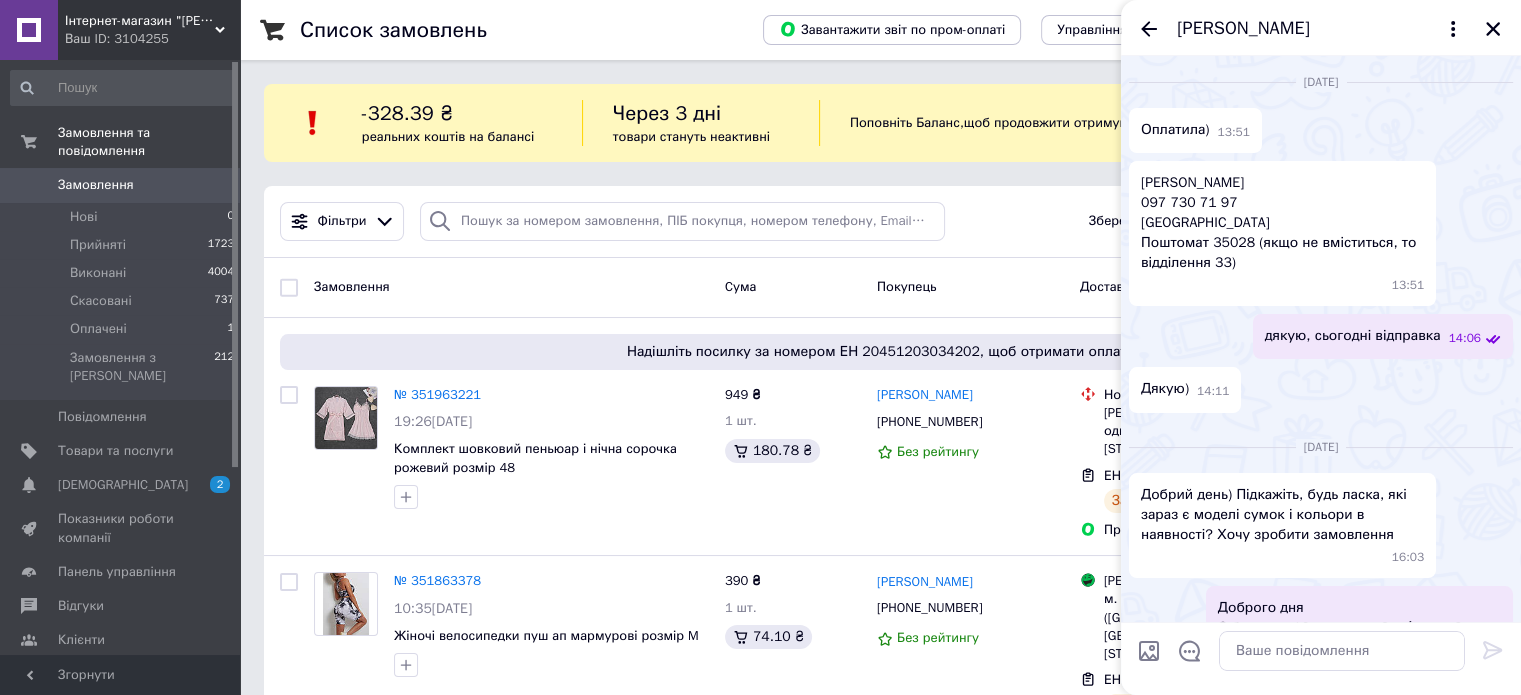 scroll, scrollTop: 3652, scrollLeft: 0, axis: vertical 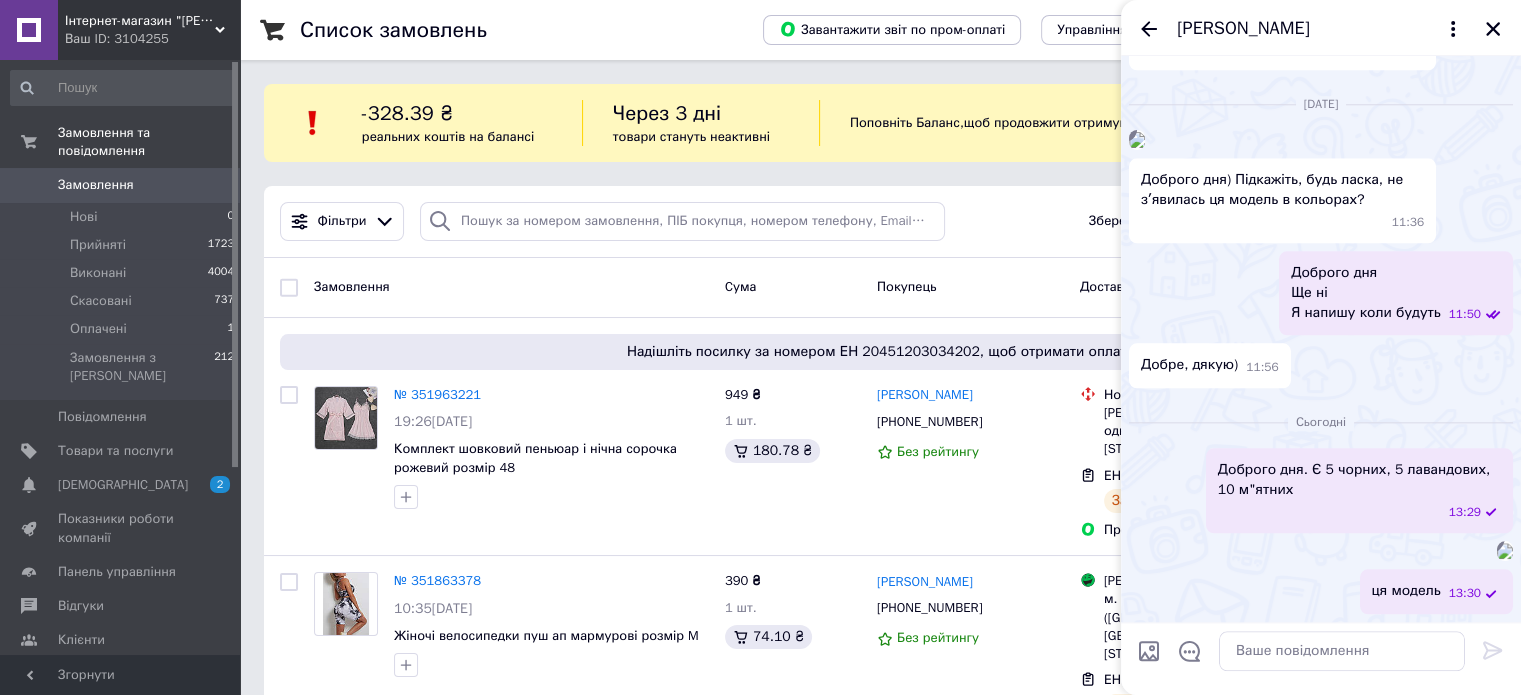click on "Марія Філіна" at bounding box center [1243, 29] 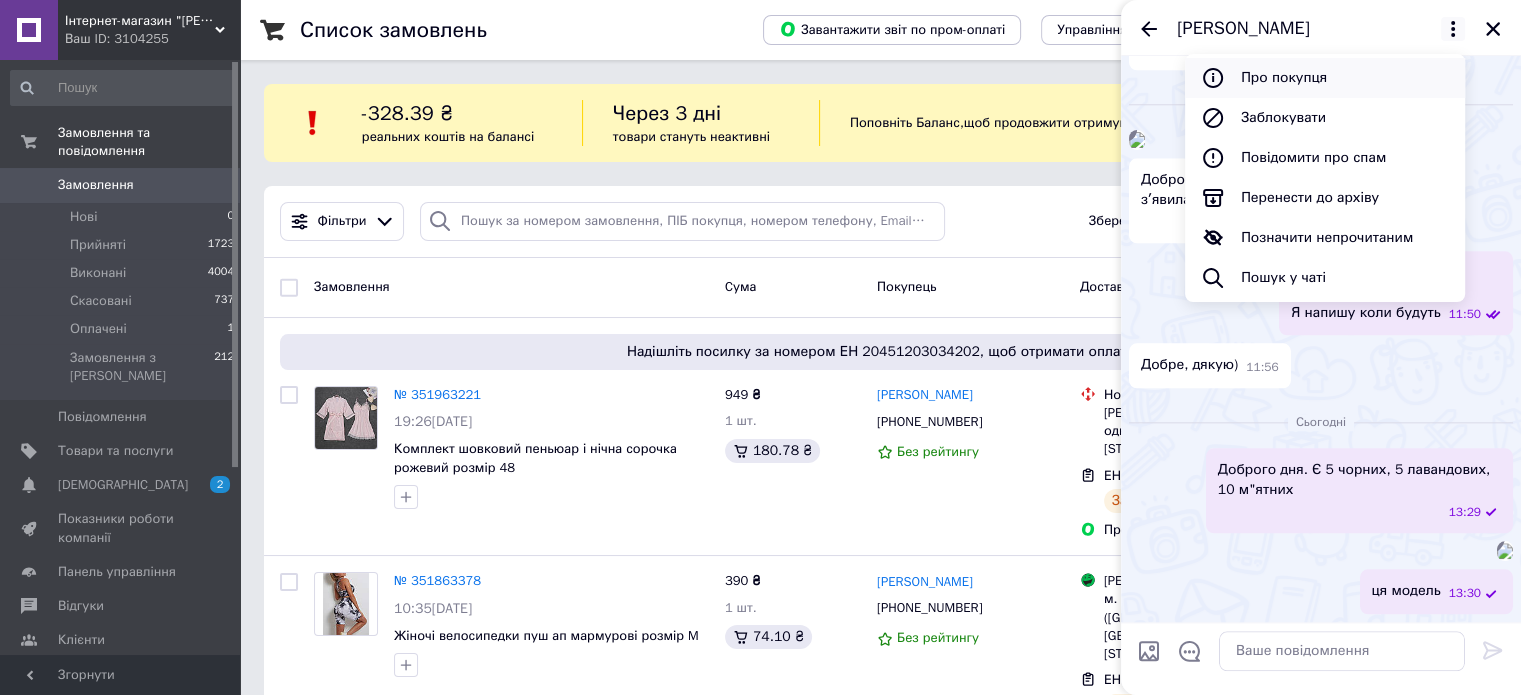 click on "Про покупця" at bounding box center [1325, 78] 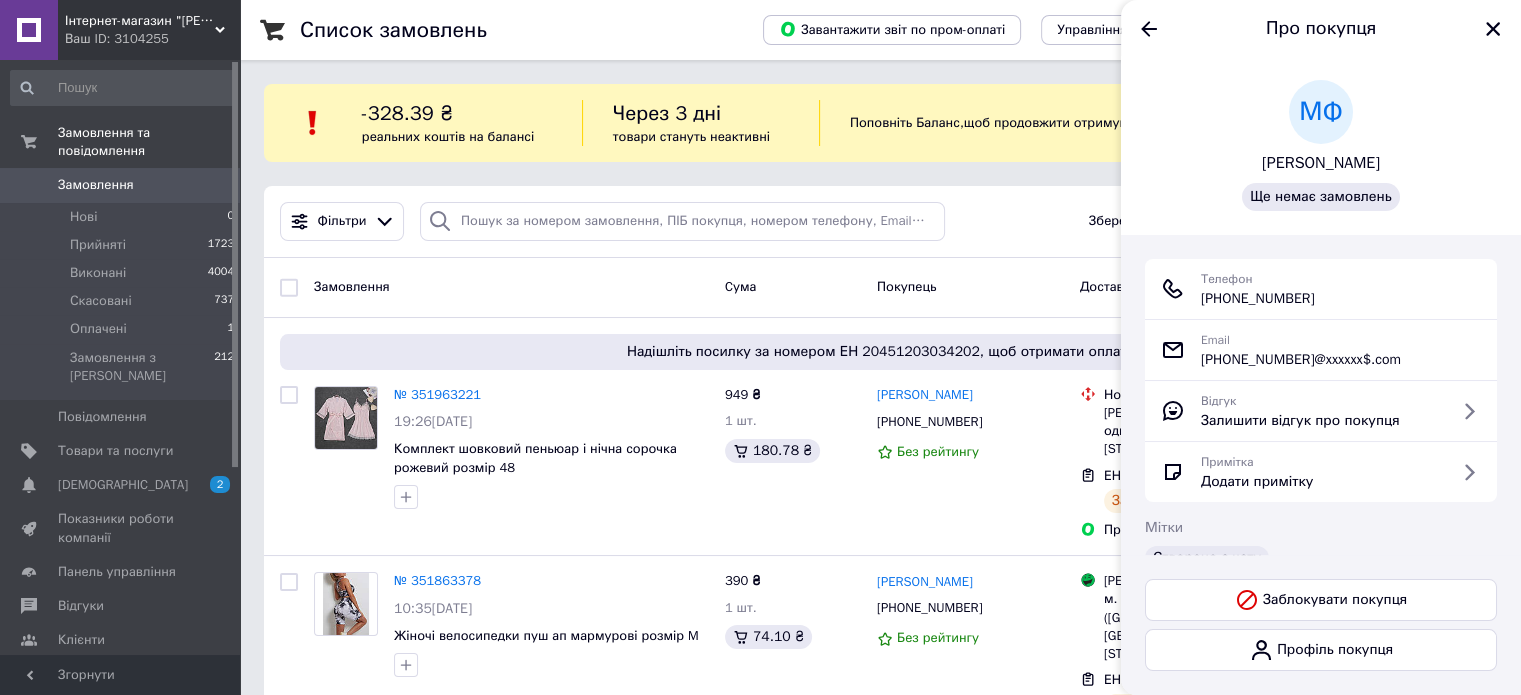 drag, startPoint x: 1332, startPoint y: 298, endPoint x: 1200, endPoint y: 307, distance: 132.30646 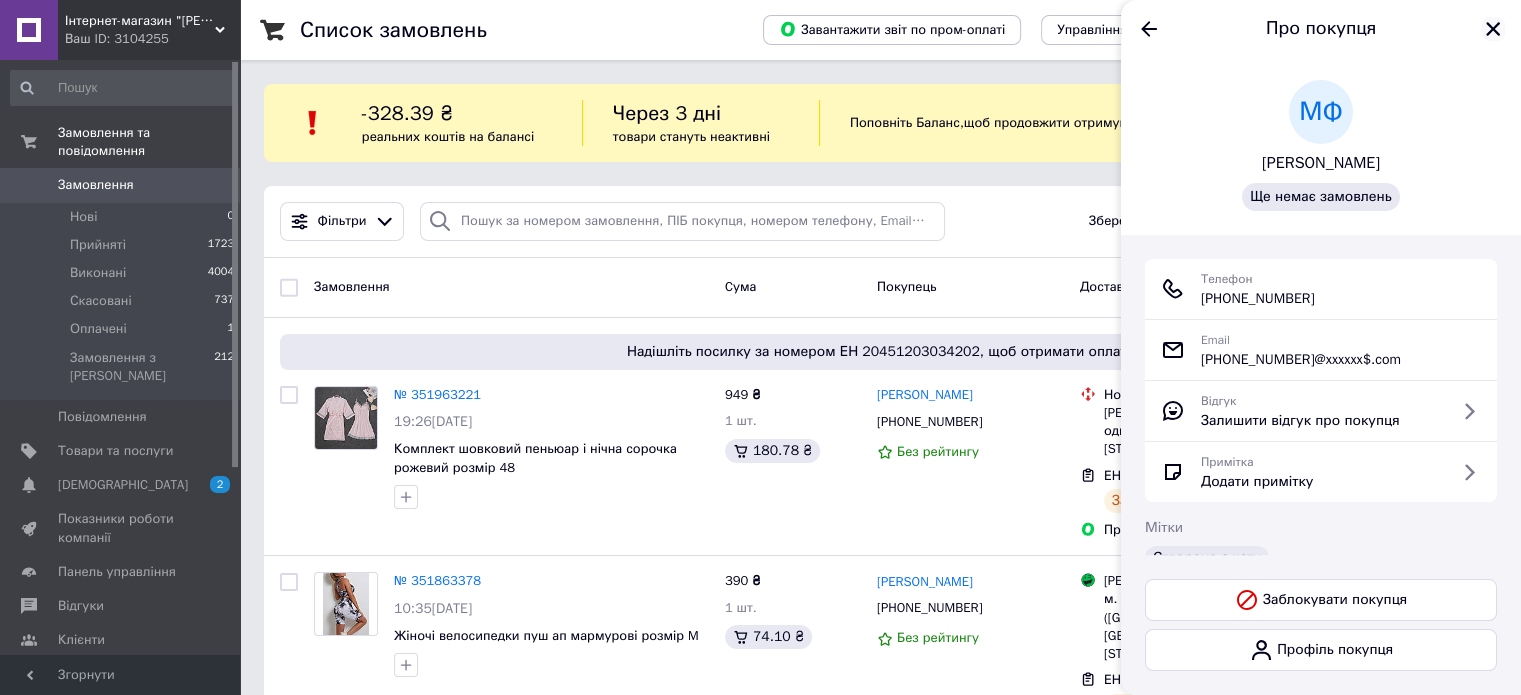 click 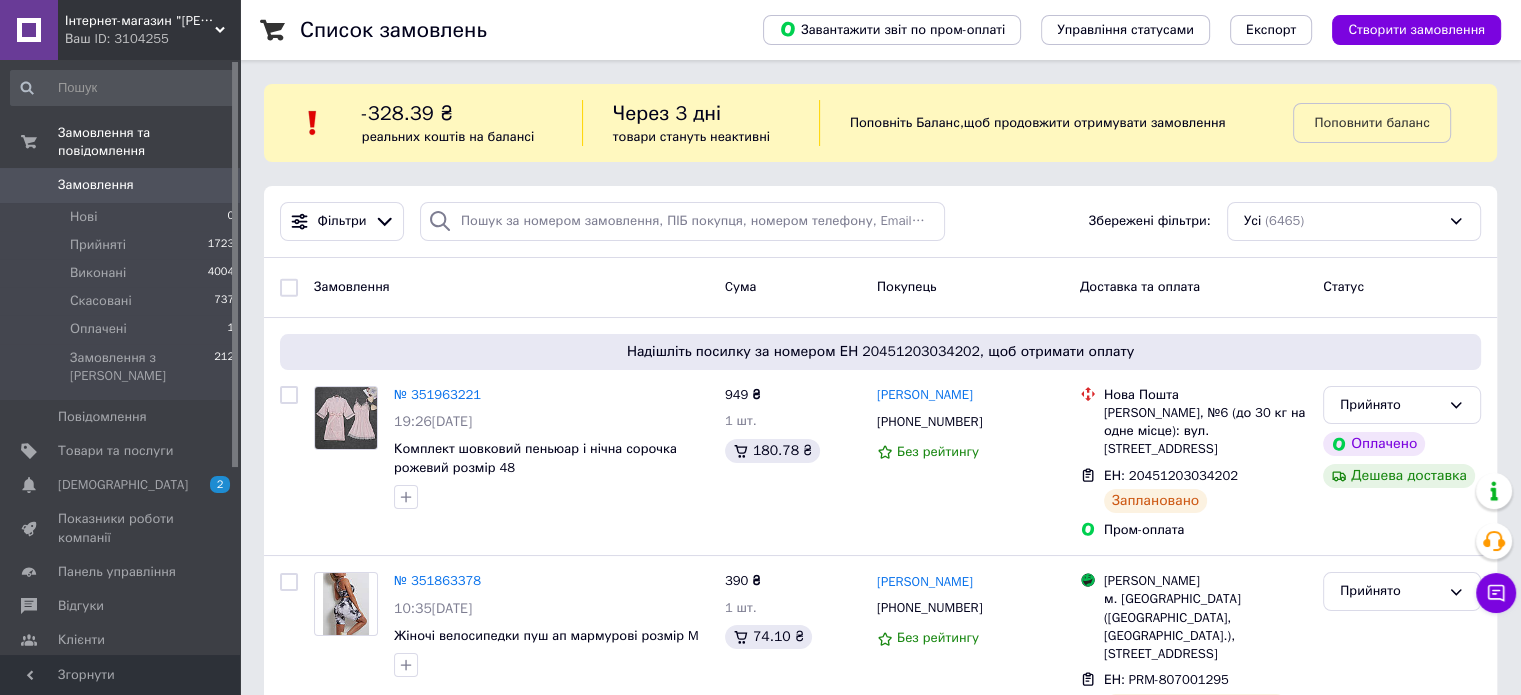 click on "Замовлення 0" at bounding box center (123, 185) 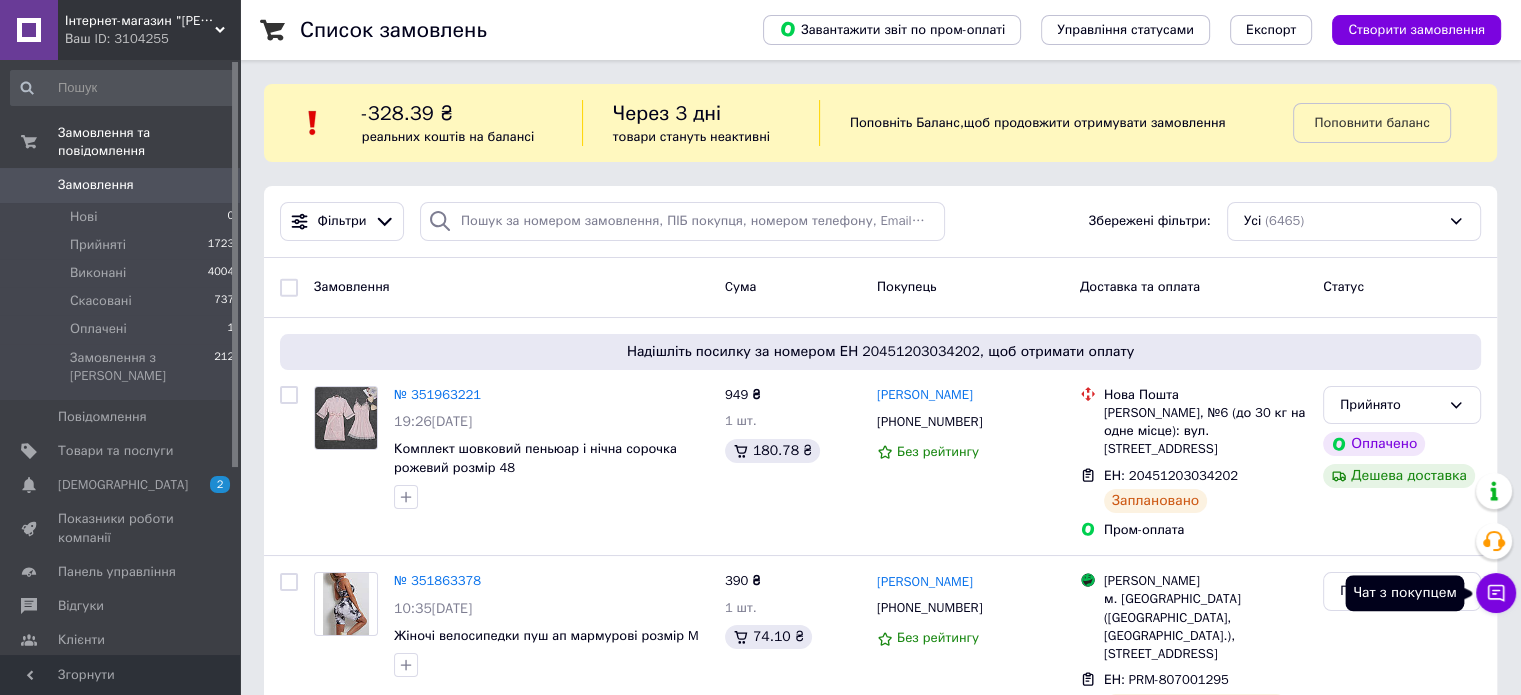 click 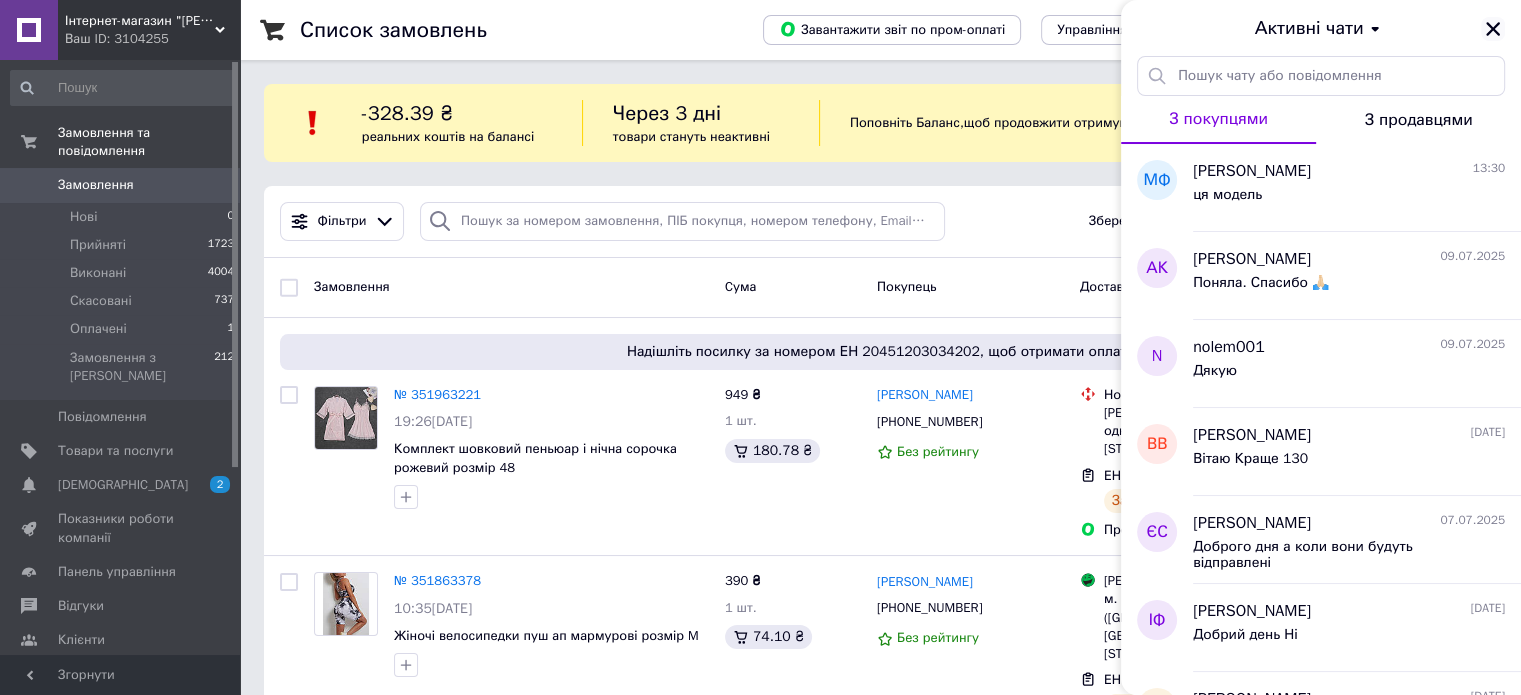 click 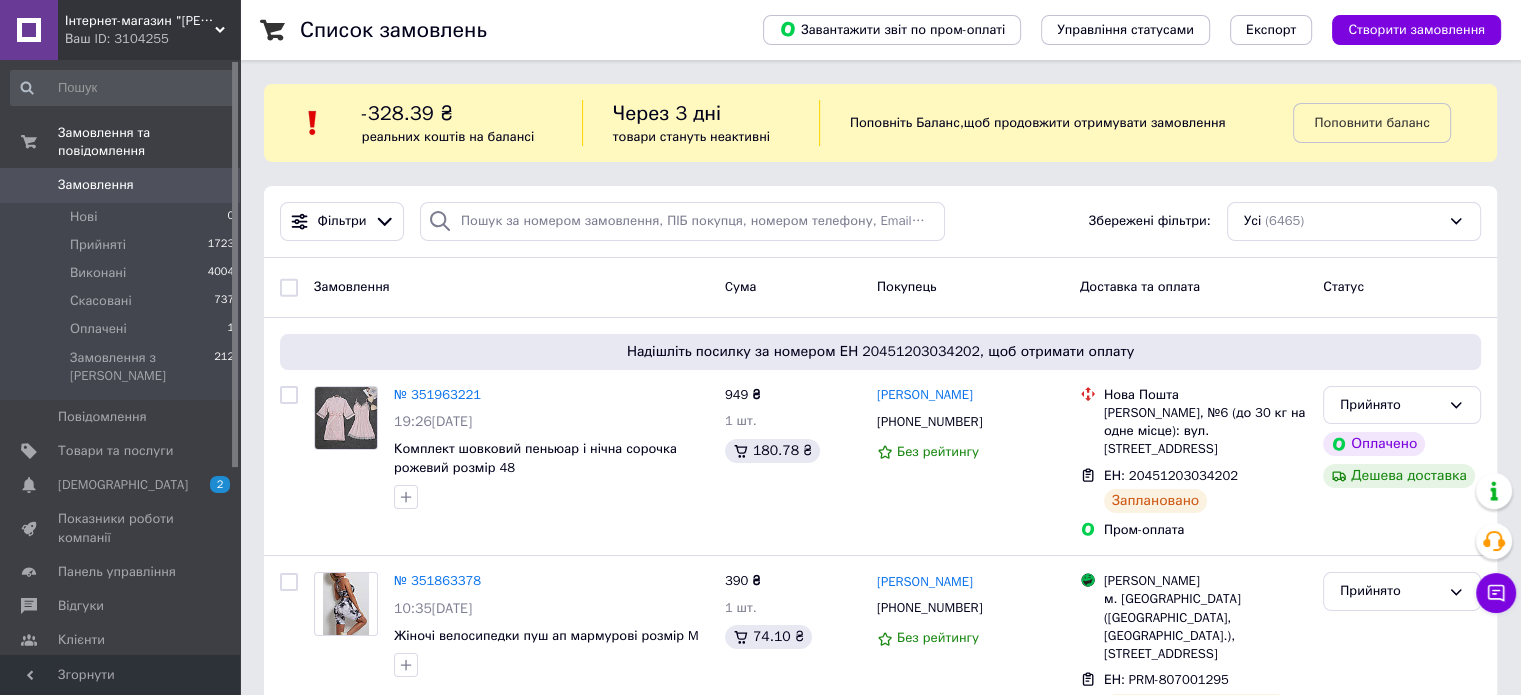 click on "Ваш ID: 3104255" at bounding box center [152, 39] 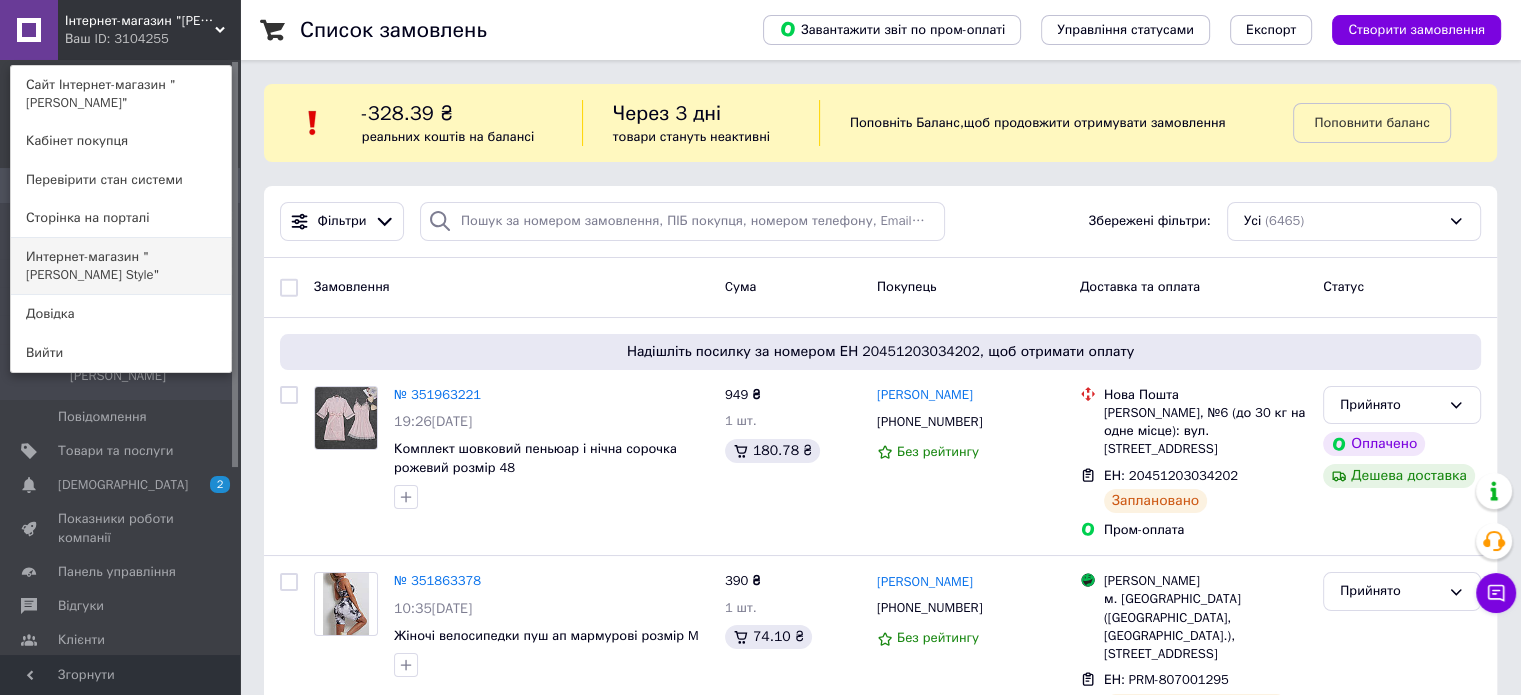 click on "Интернет-магазин "[PERSON_NAME] Style"" at bounding box center (121, 266) 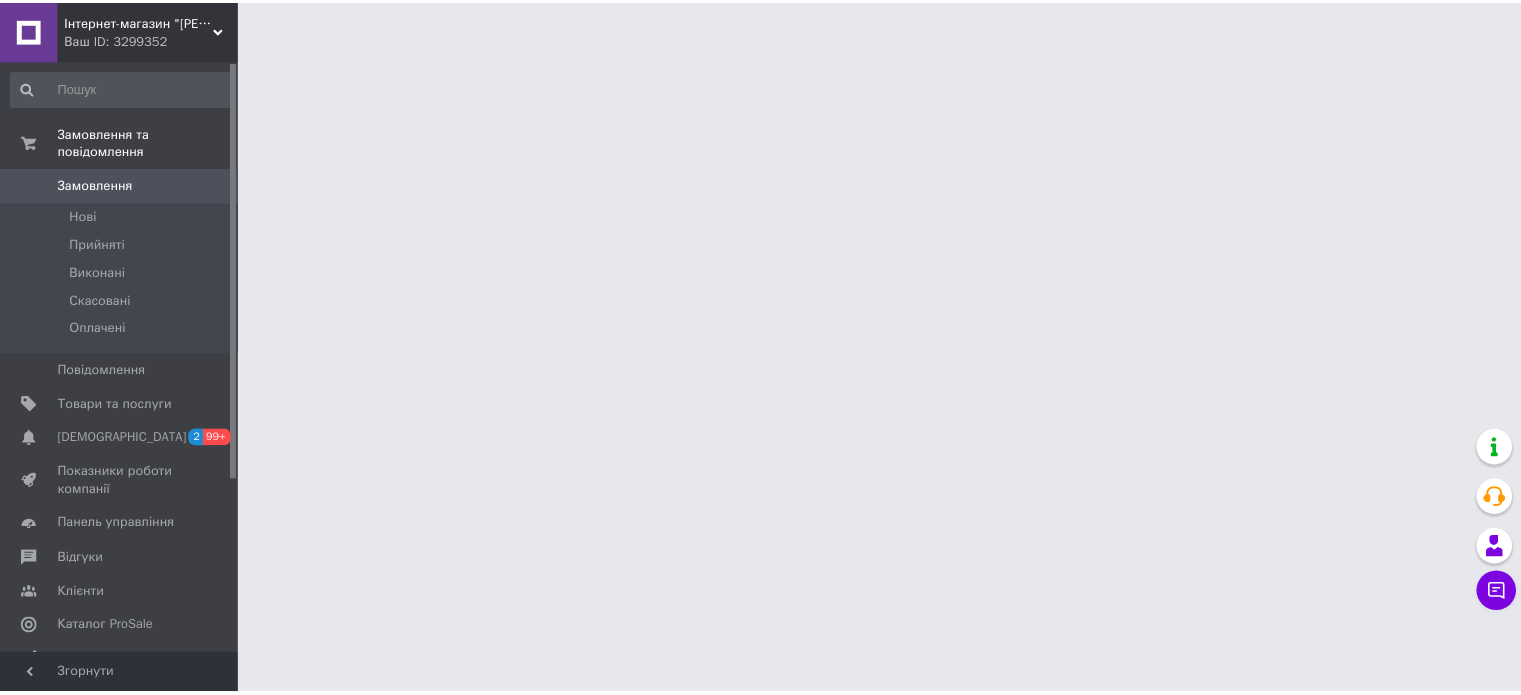 scroll, scrollTop: 0, scrollLeft: 0, axis: both 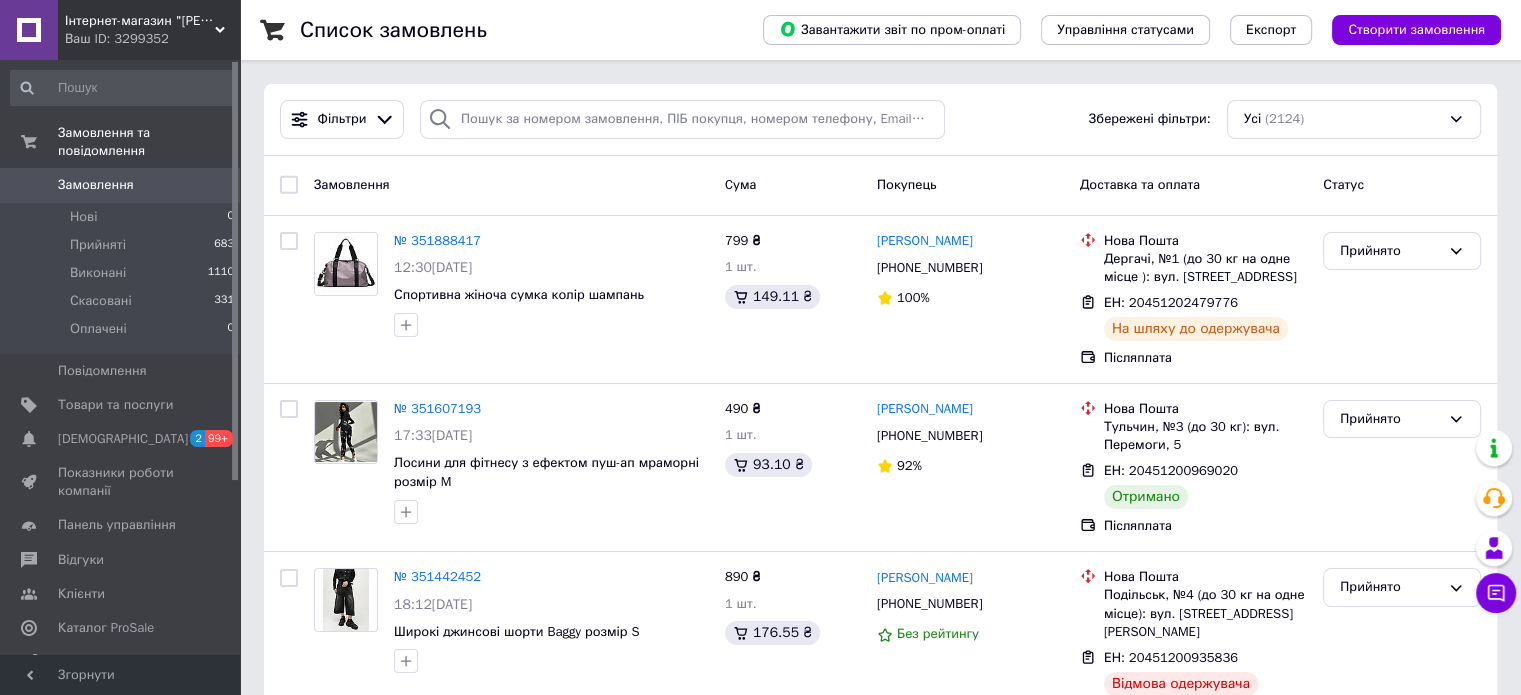 click on "Ваш ID: 3299352" at bounding box center [152, 39] 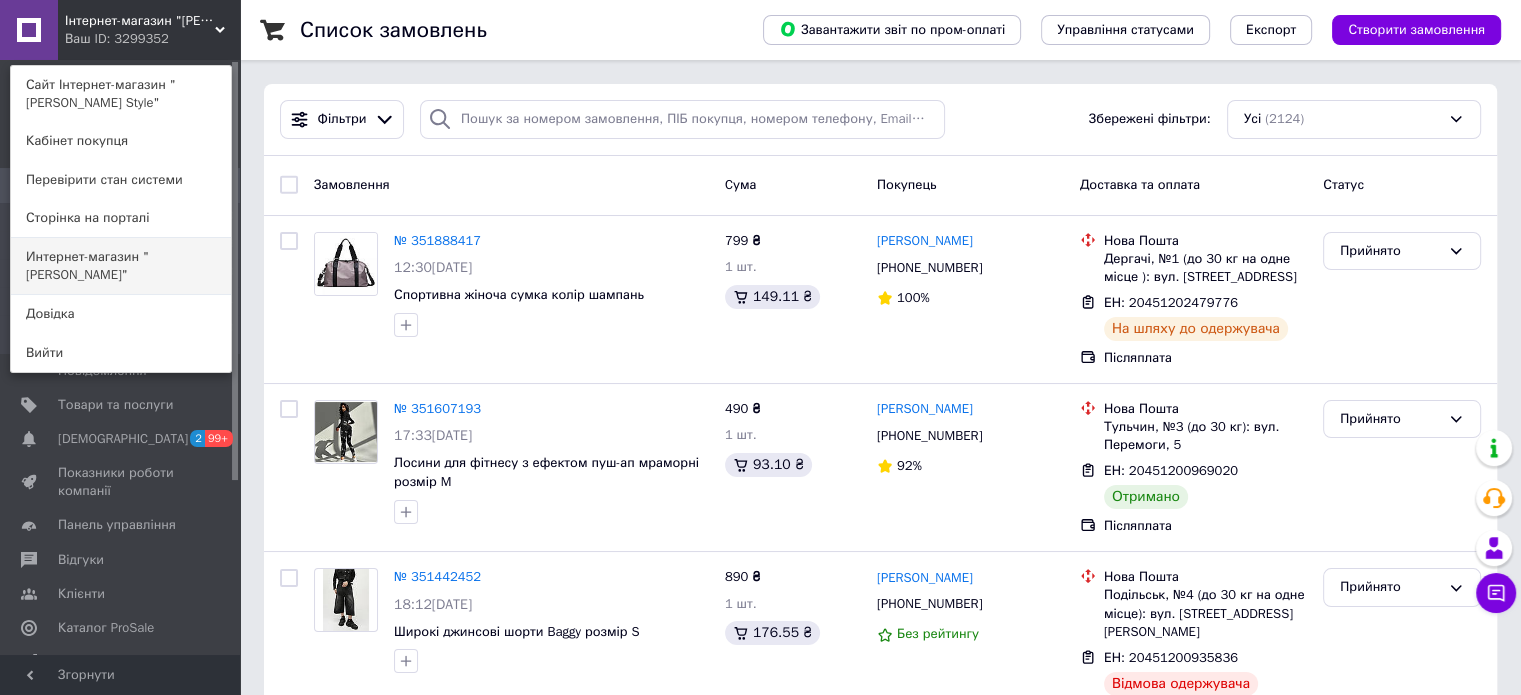 click on "Интернет-магазин "Helen Bag"" at bounding box center [121, 266] 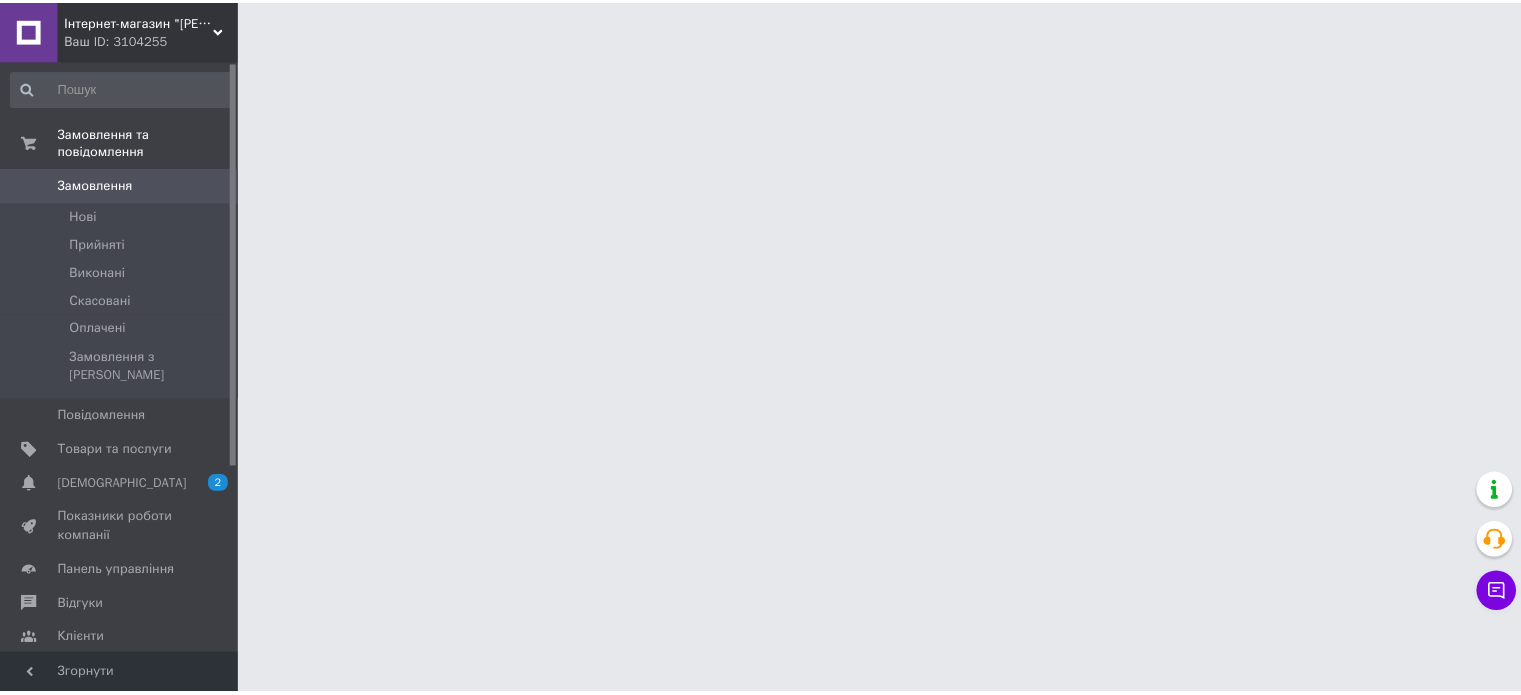 scroll, scrollTop: 0, scrollLeft: 0, axis: both 